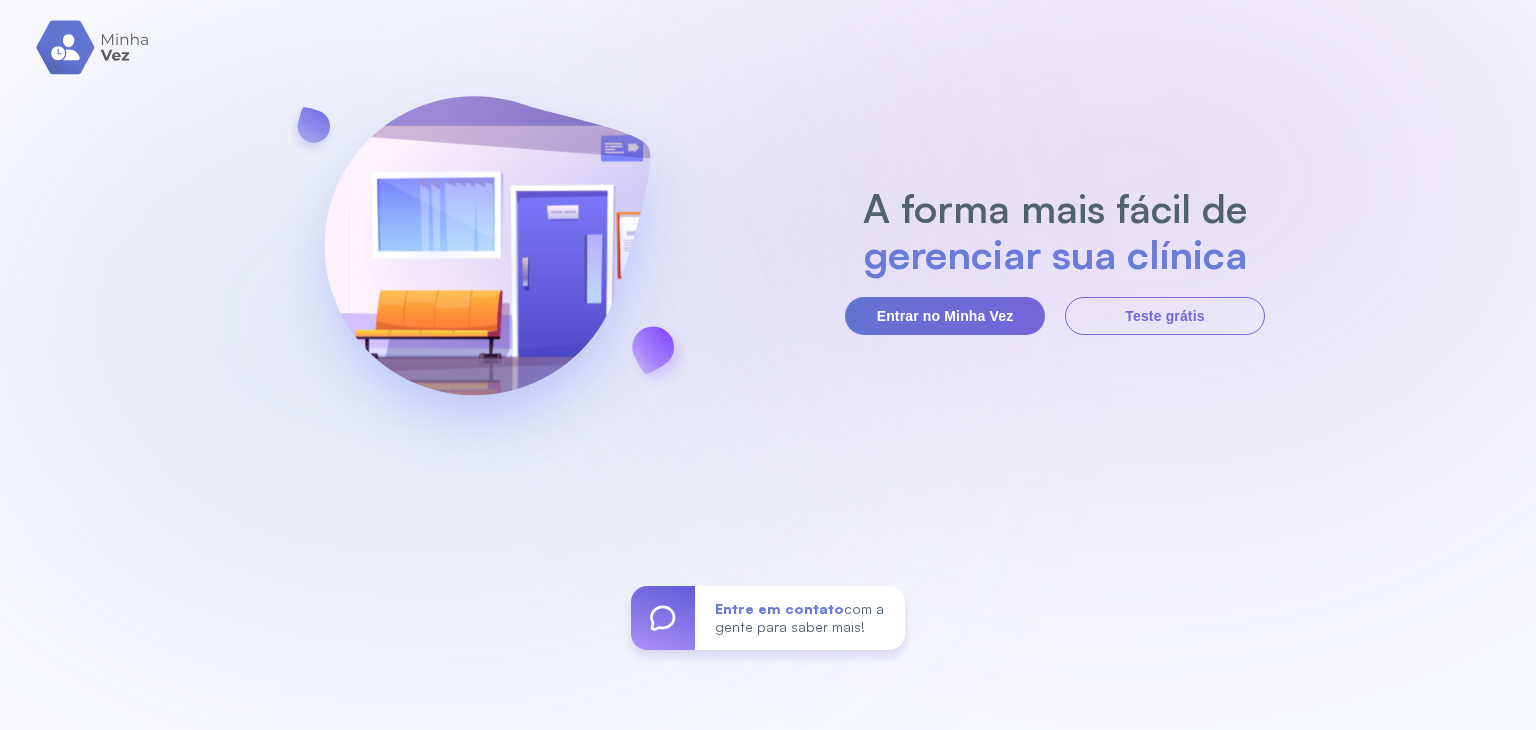 scroll, scrollTop: 0, scrollLeft: 0, axis: both 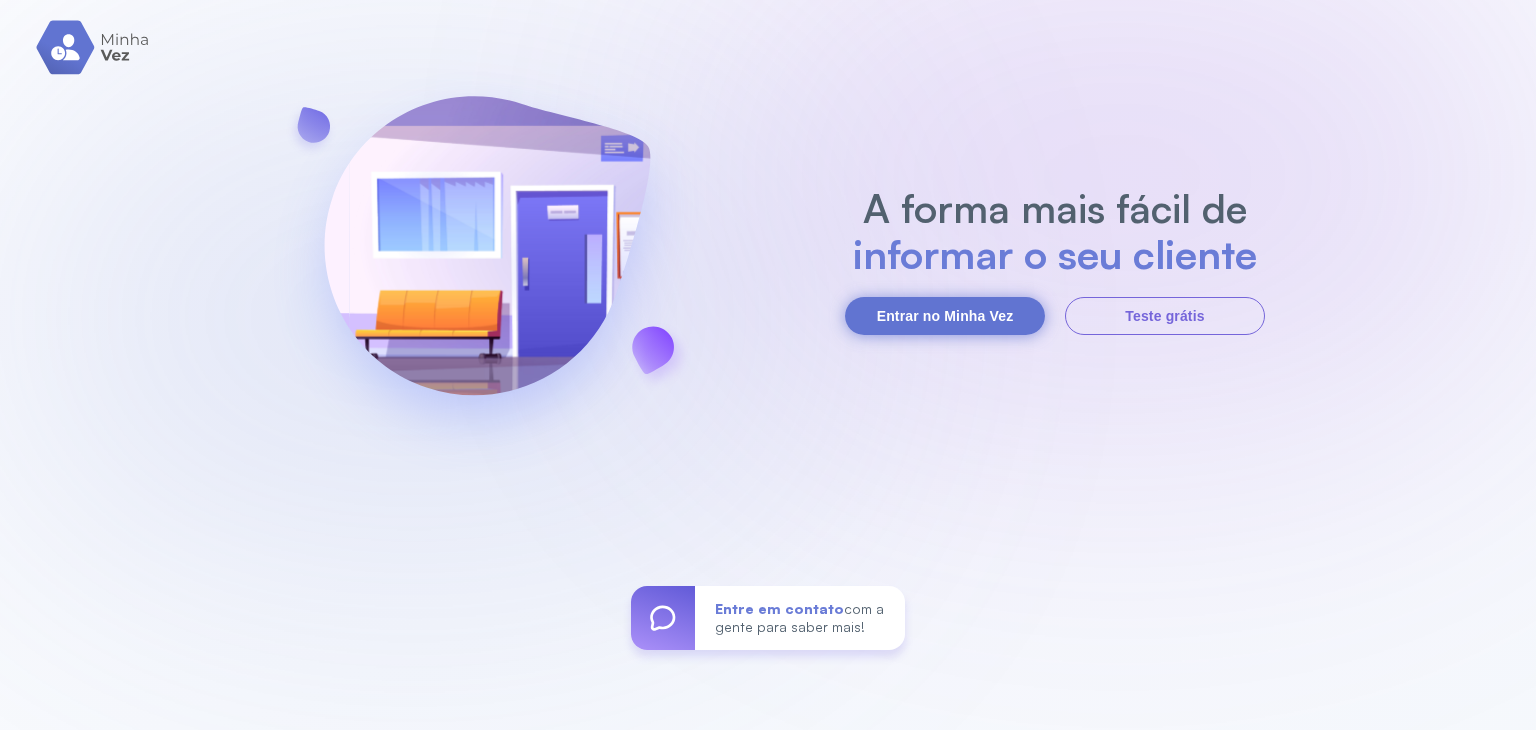 click on "Entrar no Minha Vez" at bounding box center [945, 316] 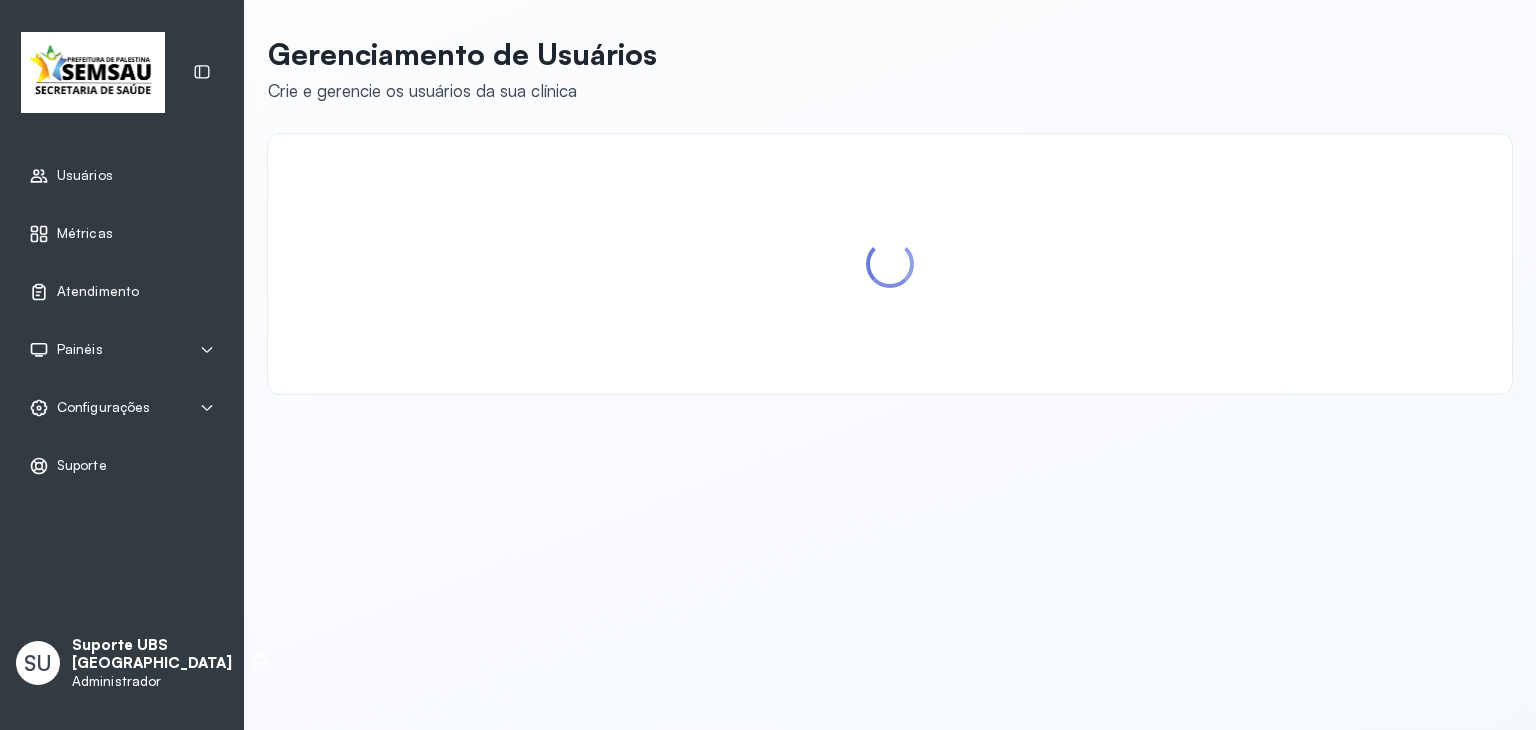scroll, scrollTop: 0, scrollLeft: 0, axis: both 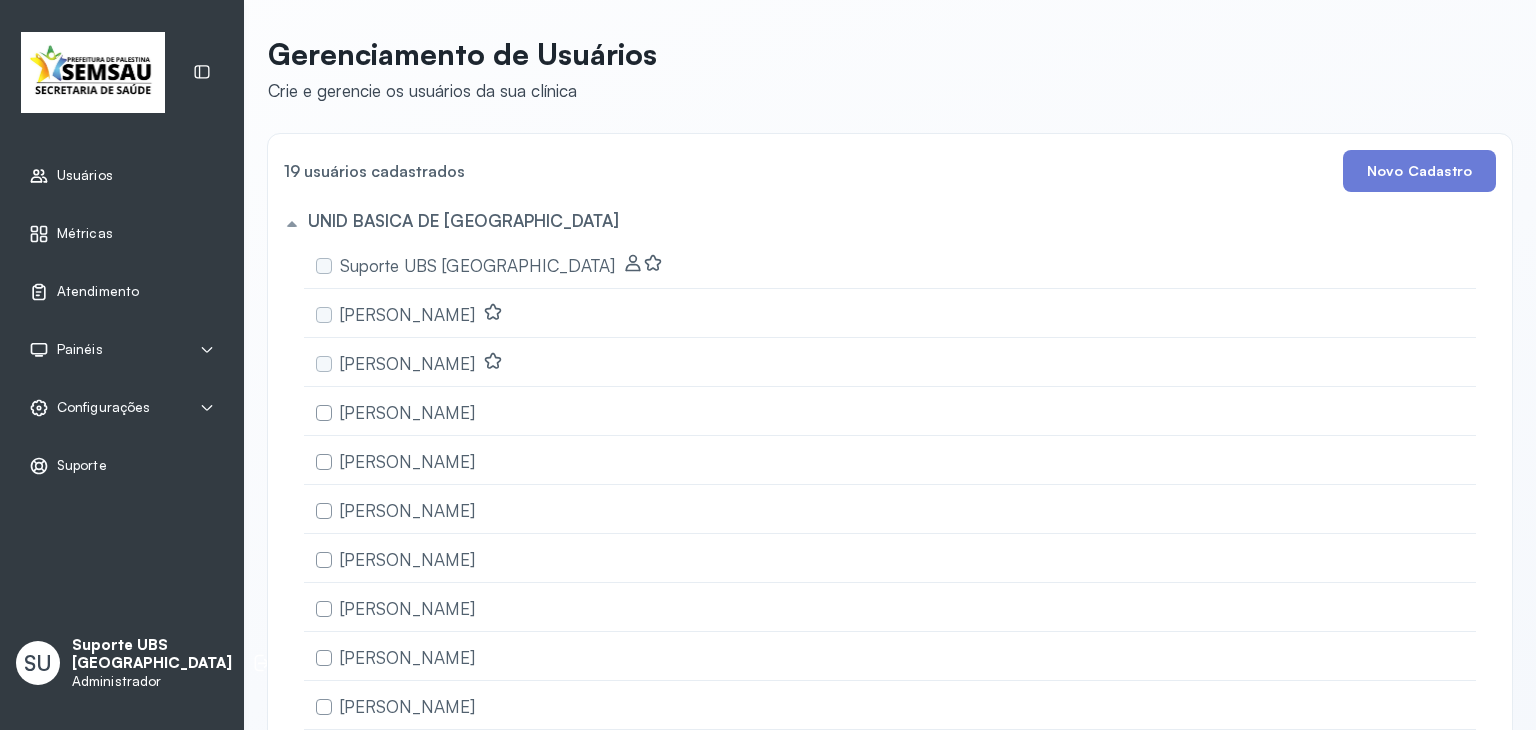 click on "Usuários" at bounding box center [122, 176] 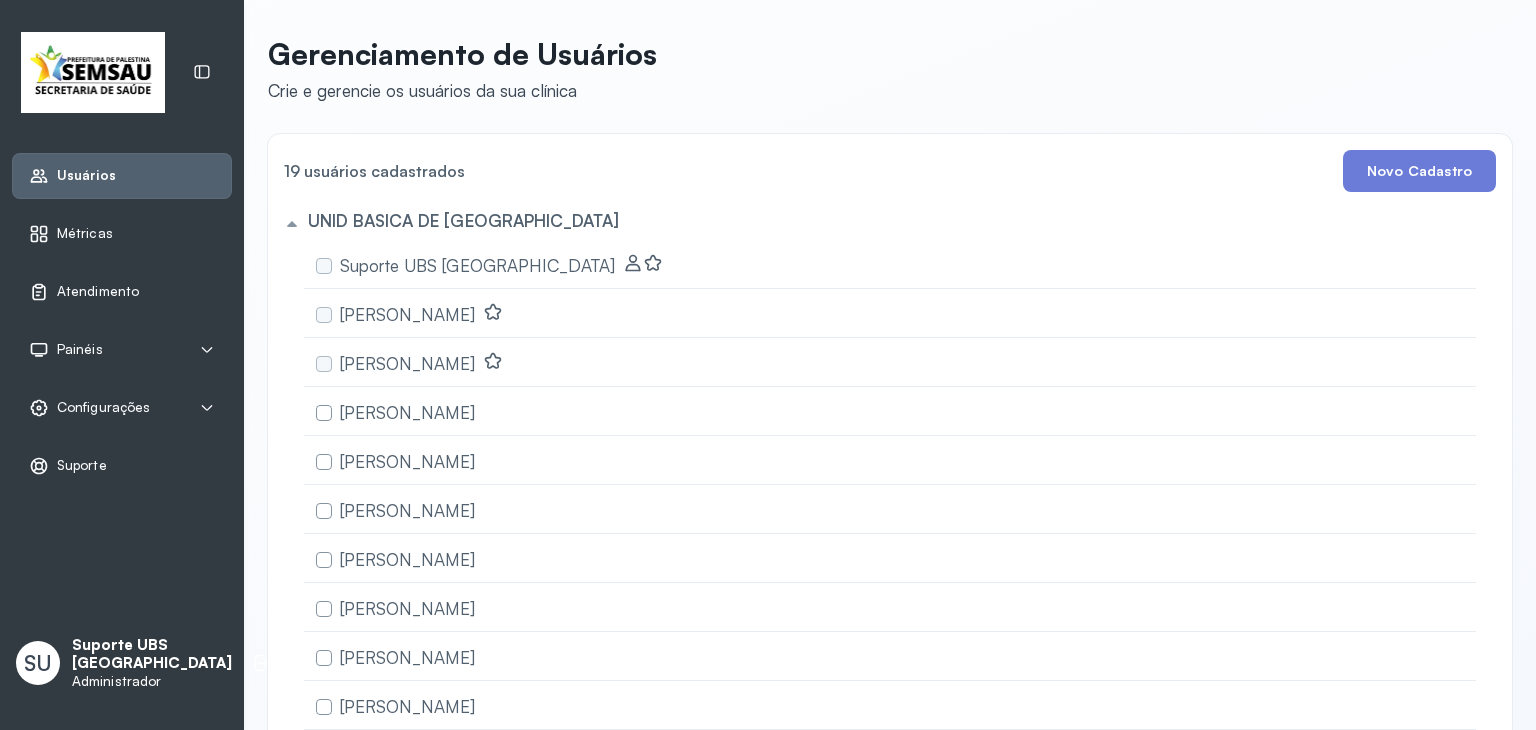 click on "Usuários" at bounding box center [122, 176] 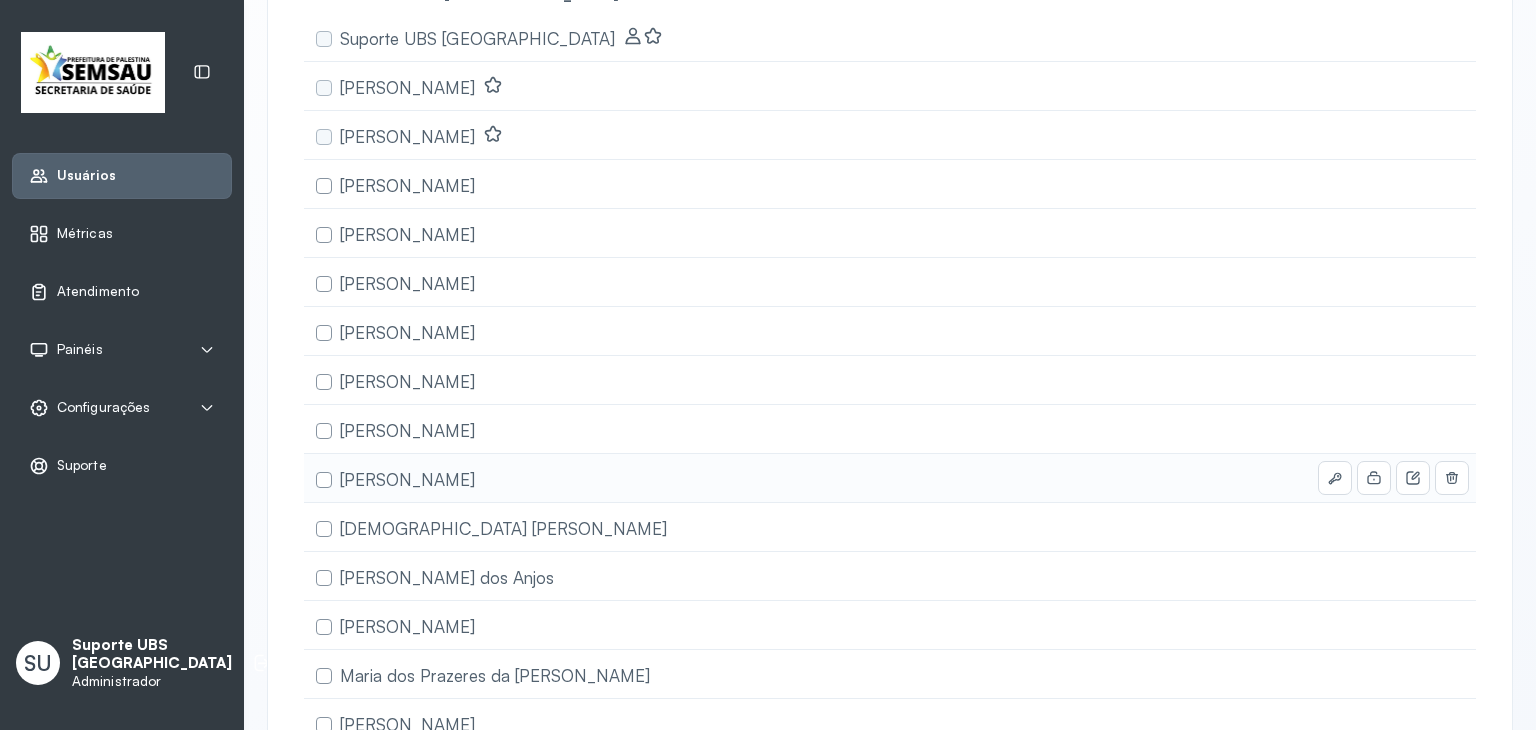 scroll, scrollTop: 249, scrollLeft: 0, axis: vertical 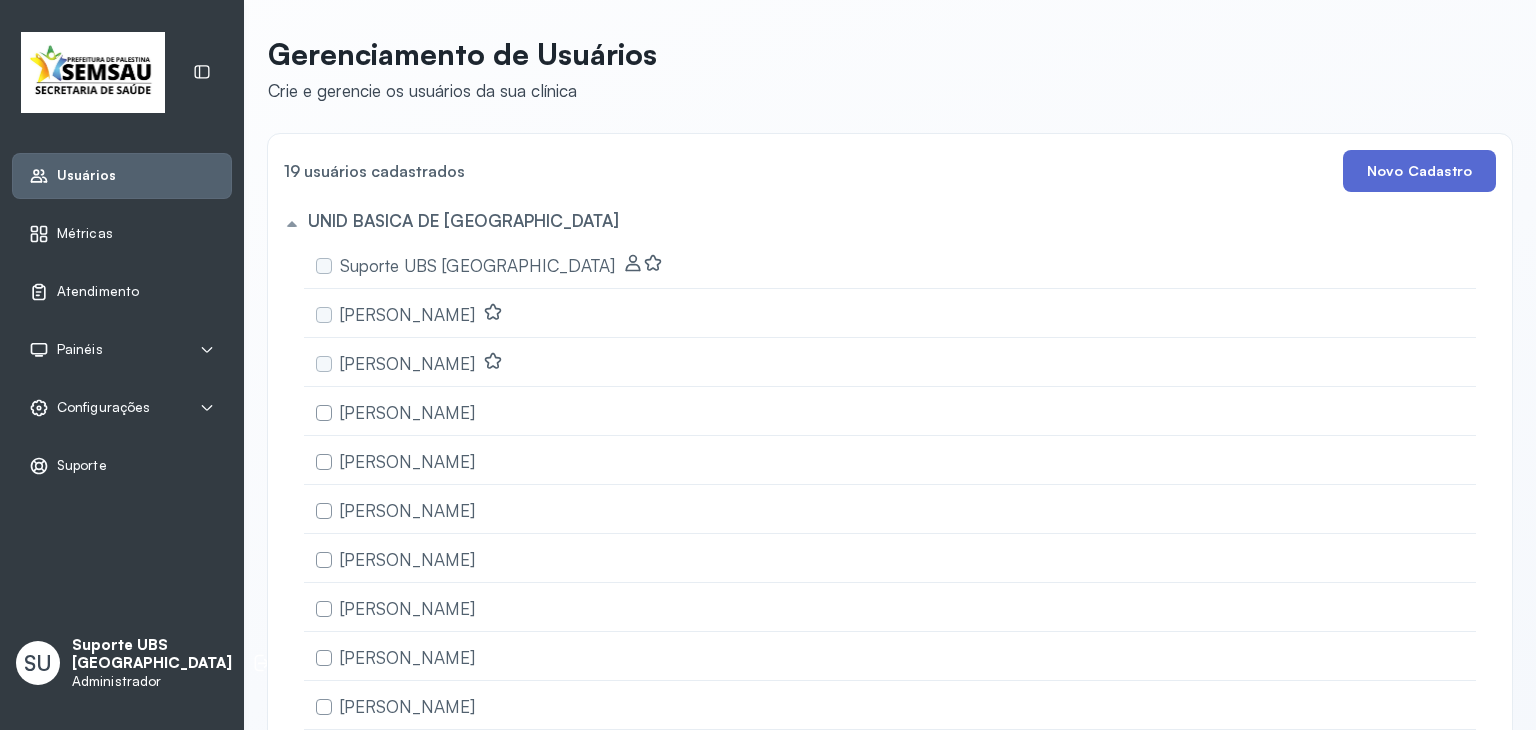 click on "Novo Cadastro" at bounding box center (1419, 171) 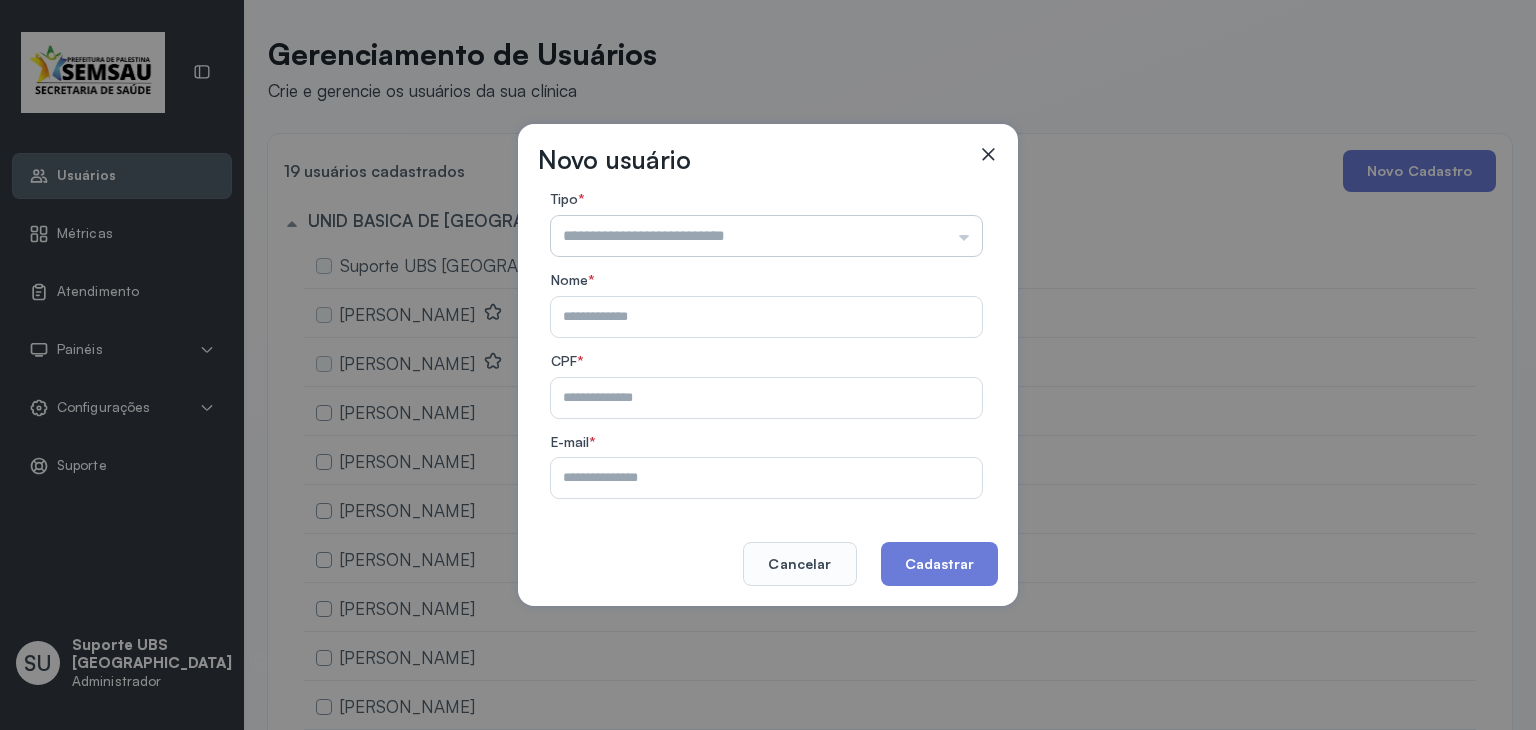 click at bounding box center (766, 236) 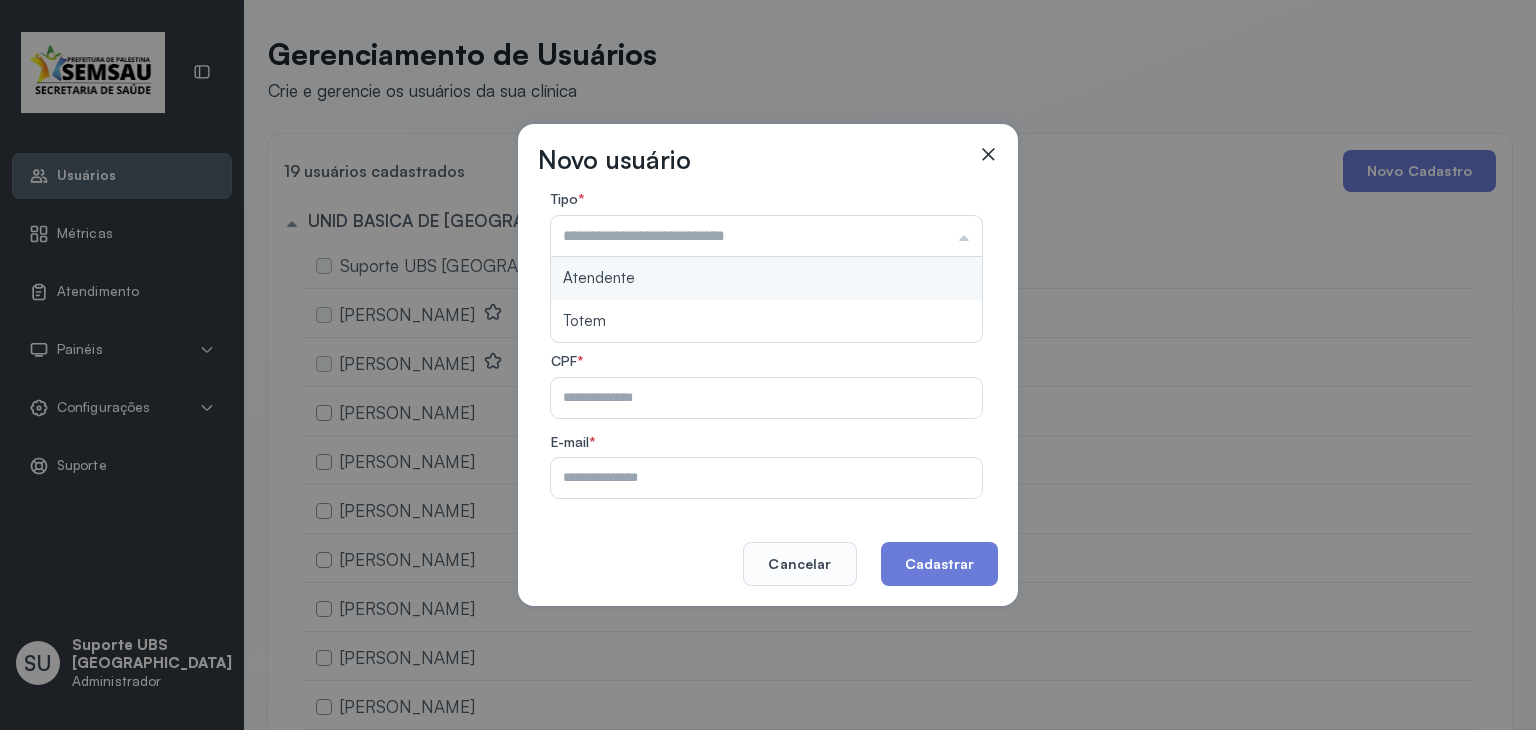 type on "*********" 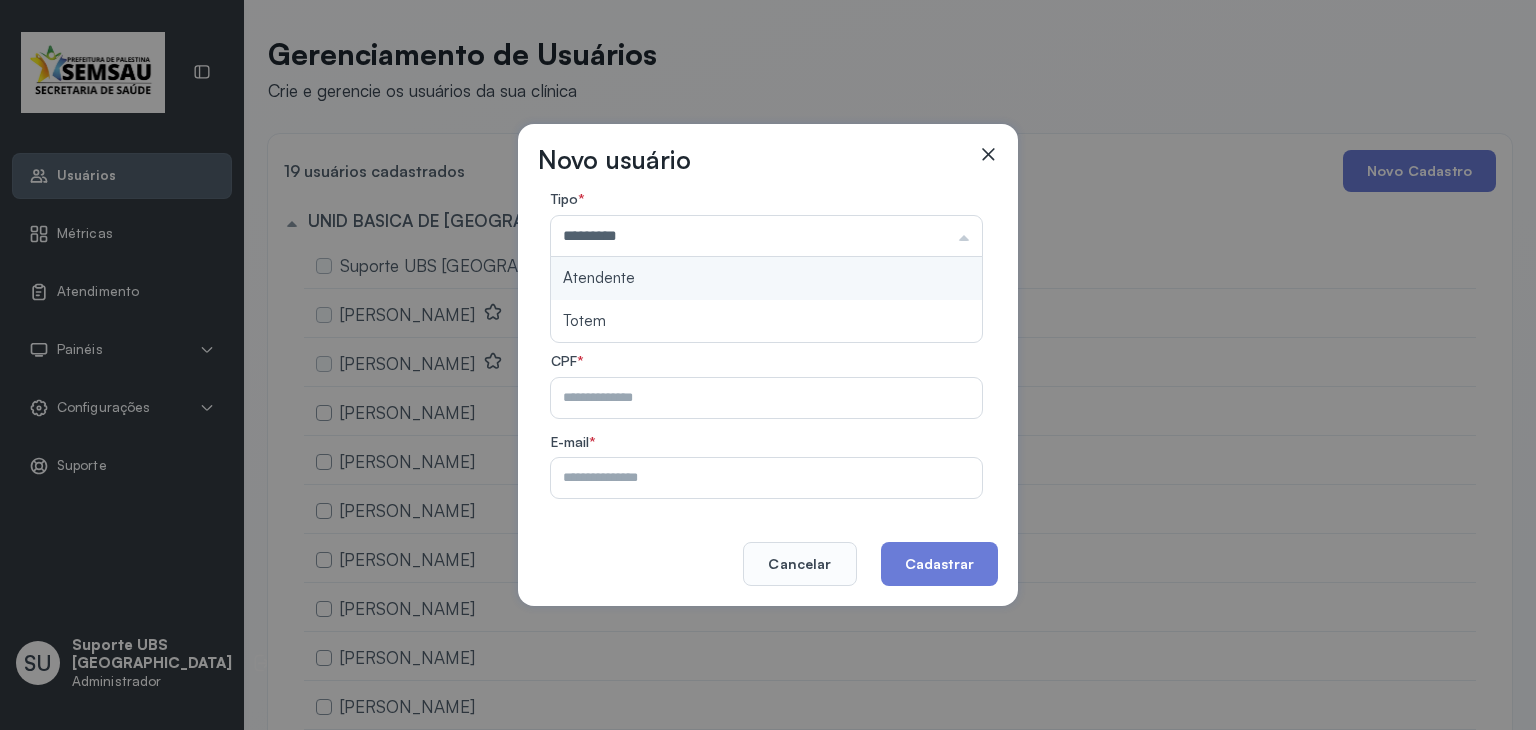 click on "Tipo  *  ********* Atendente Totem Nome  *  CPF  *  E-mail  *" 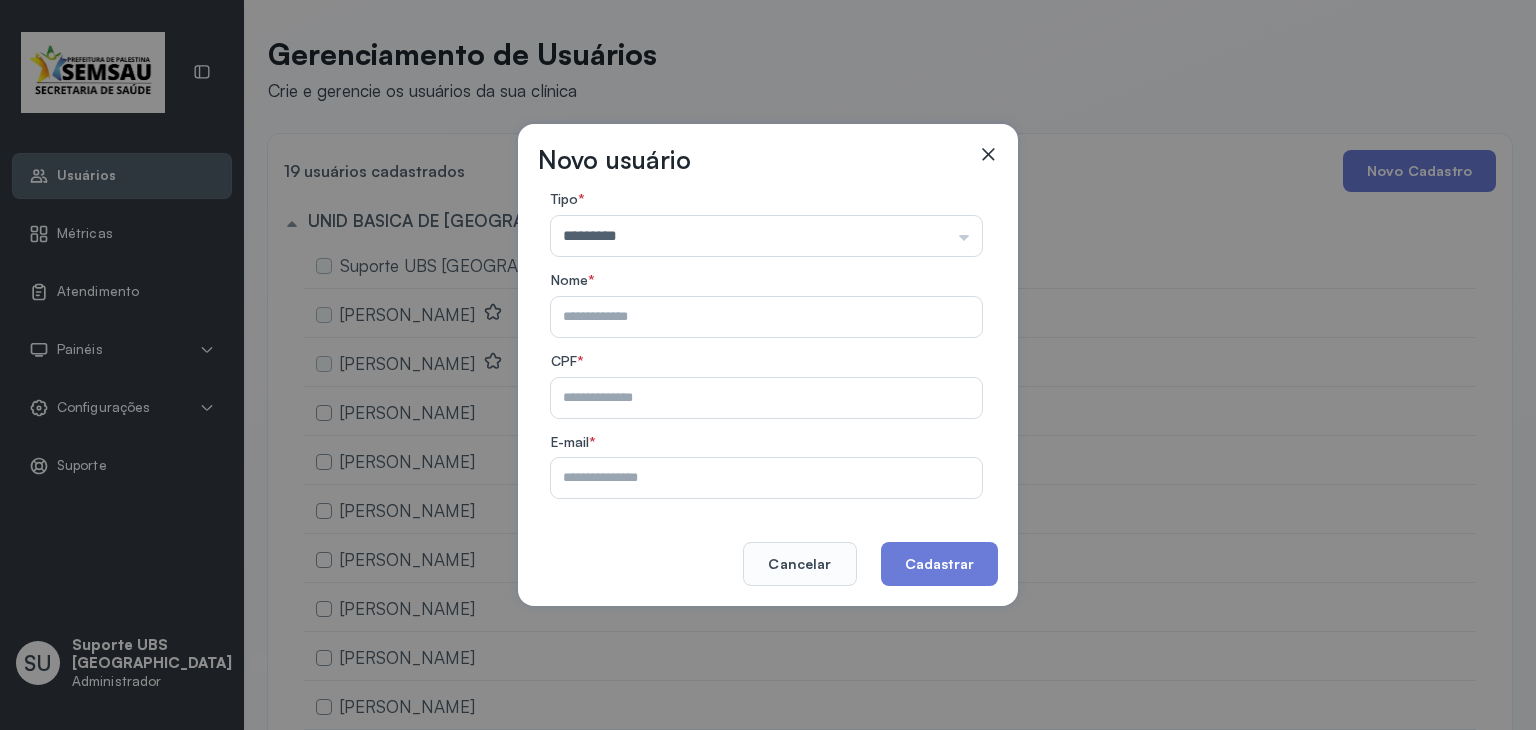 click at bounding box center [762, 317] 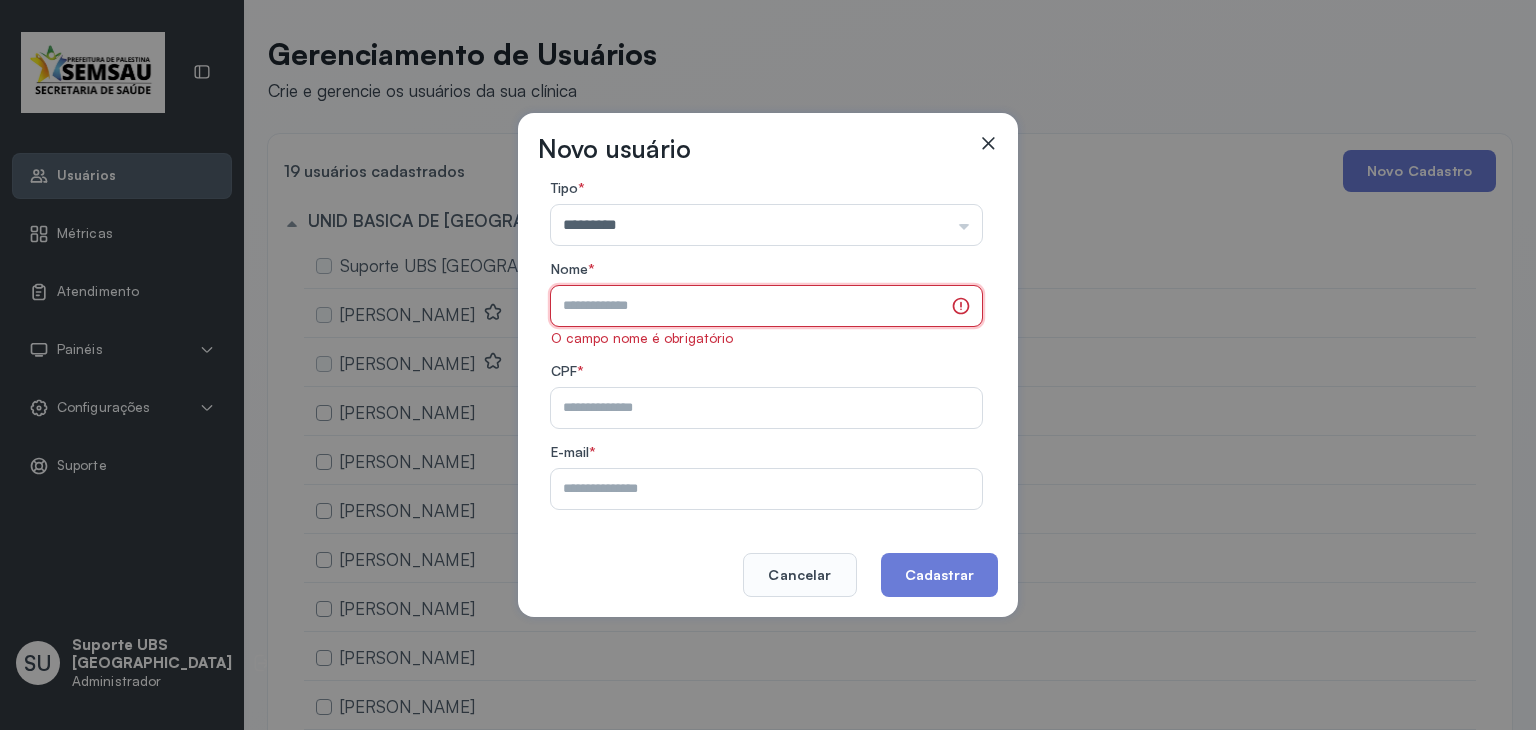 paste on "**********" 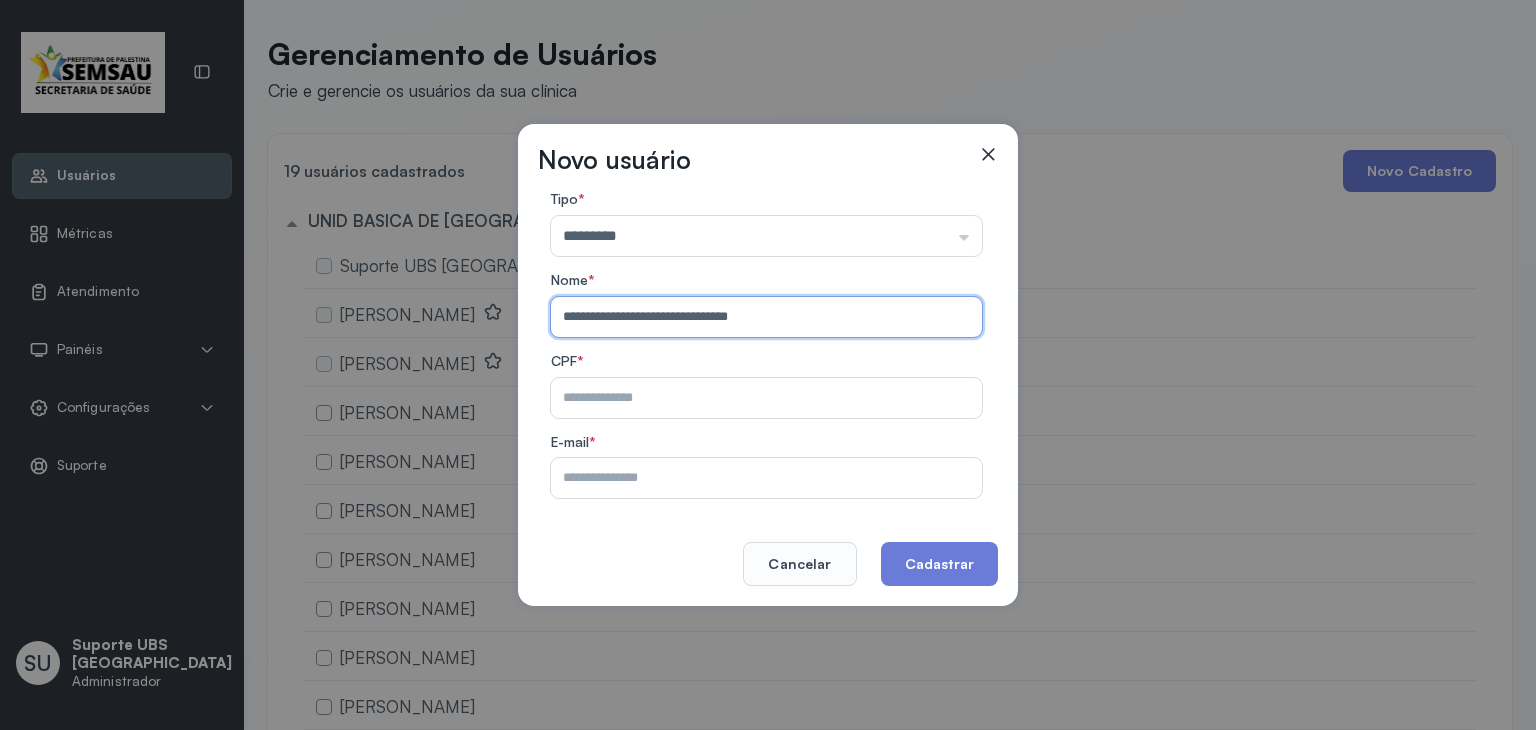 type on "**********" 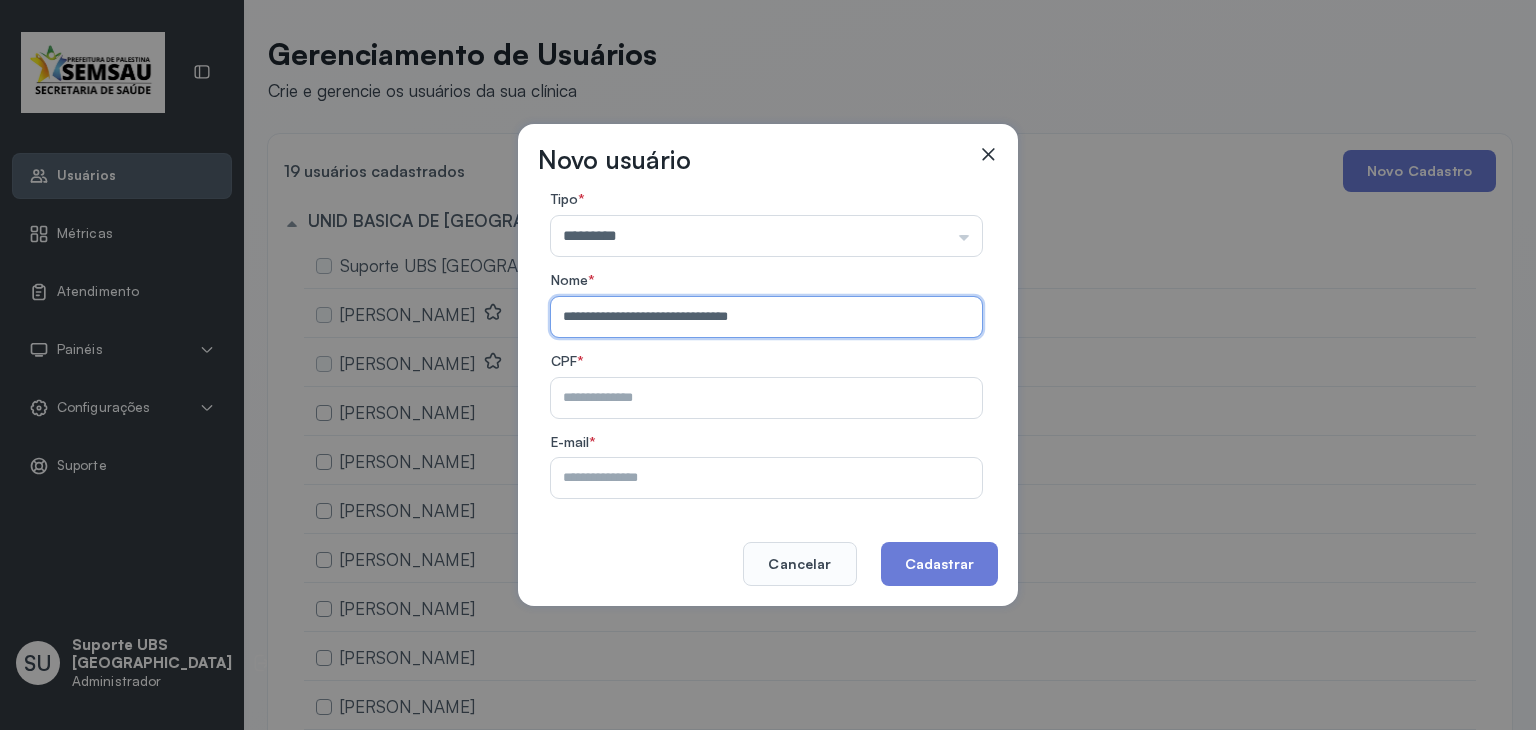 click on "CPF  *" 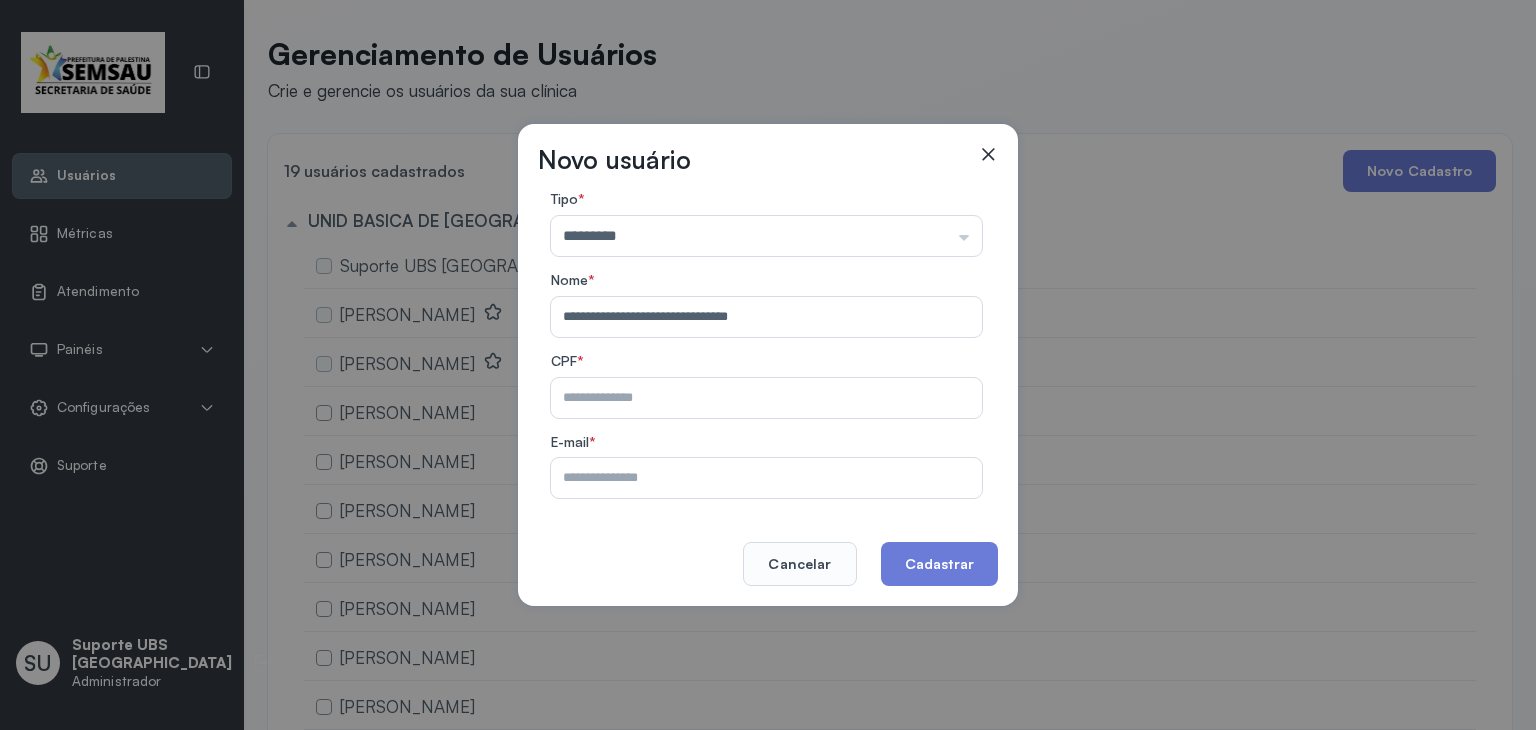 click at bounding box center [762, 398] 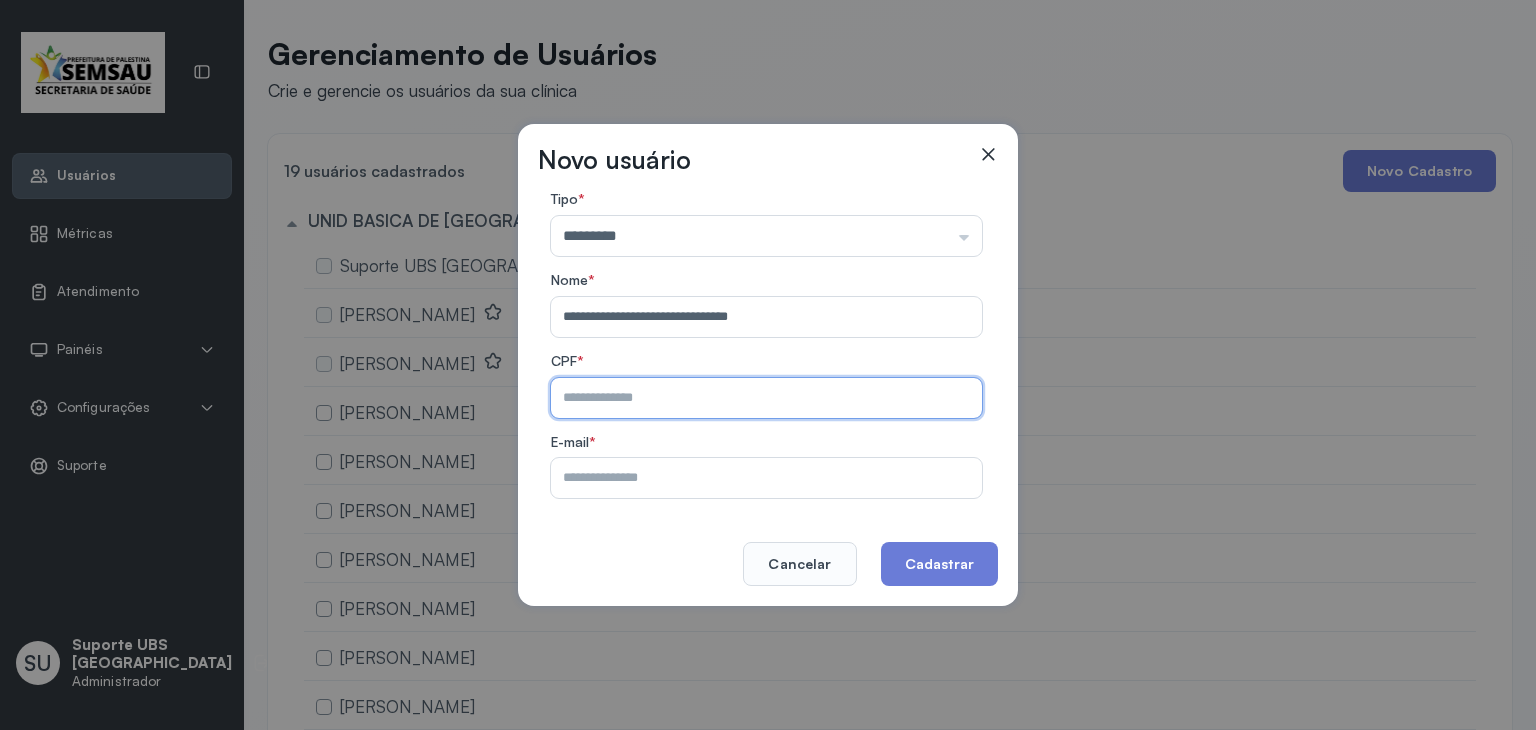 click at bounding box center [762, 398] 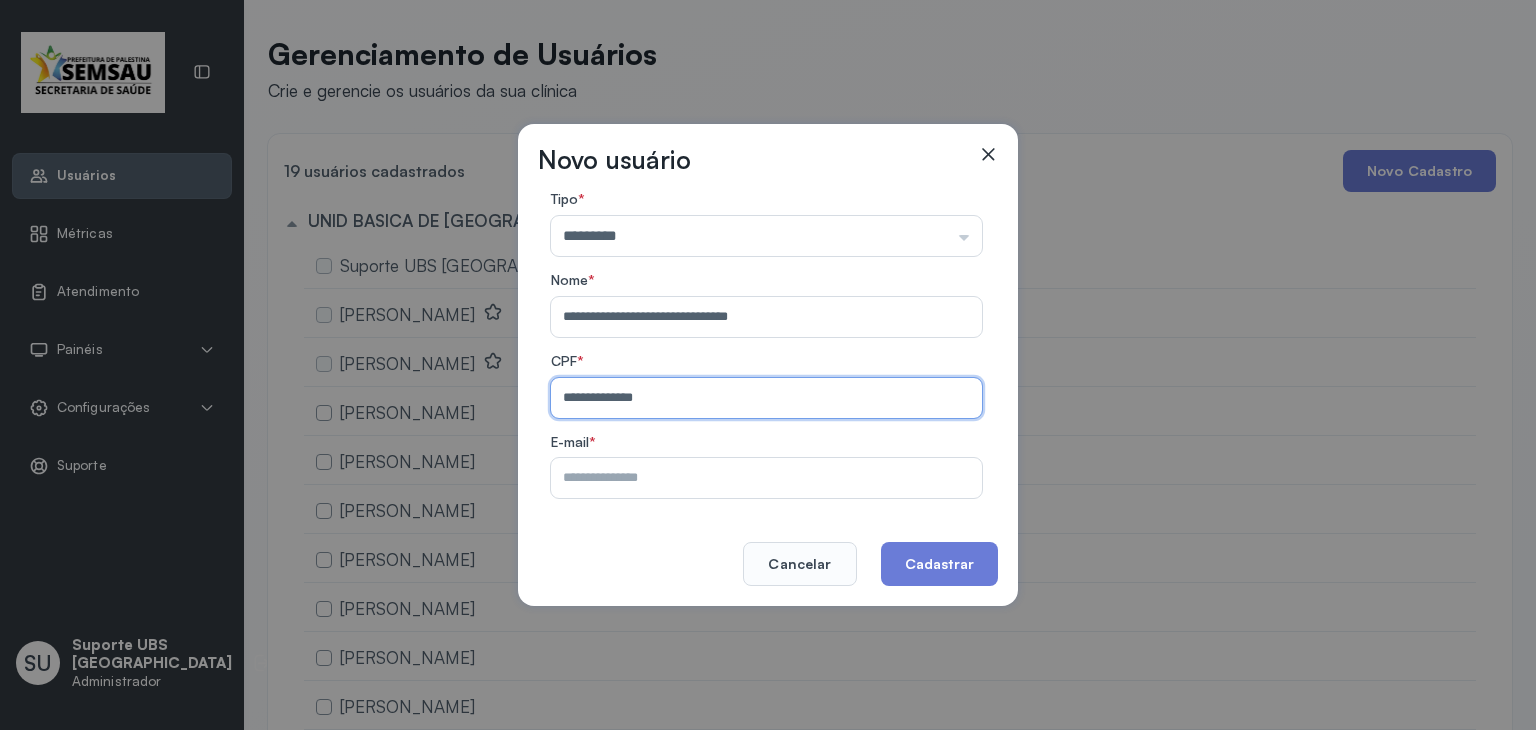 type on "**********" 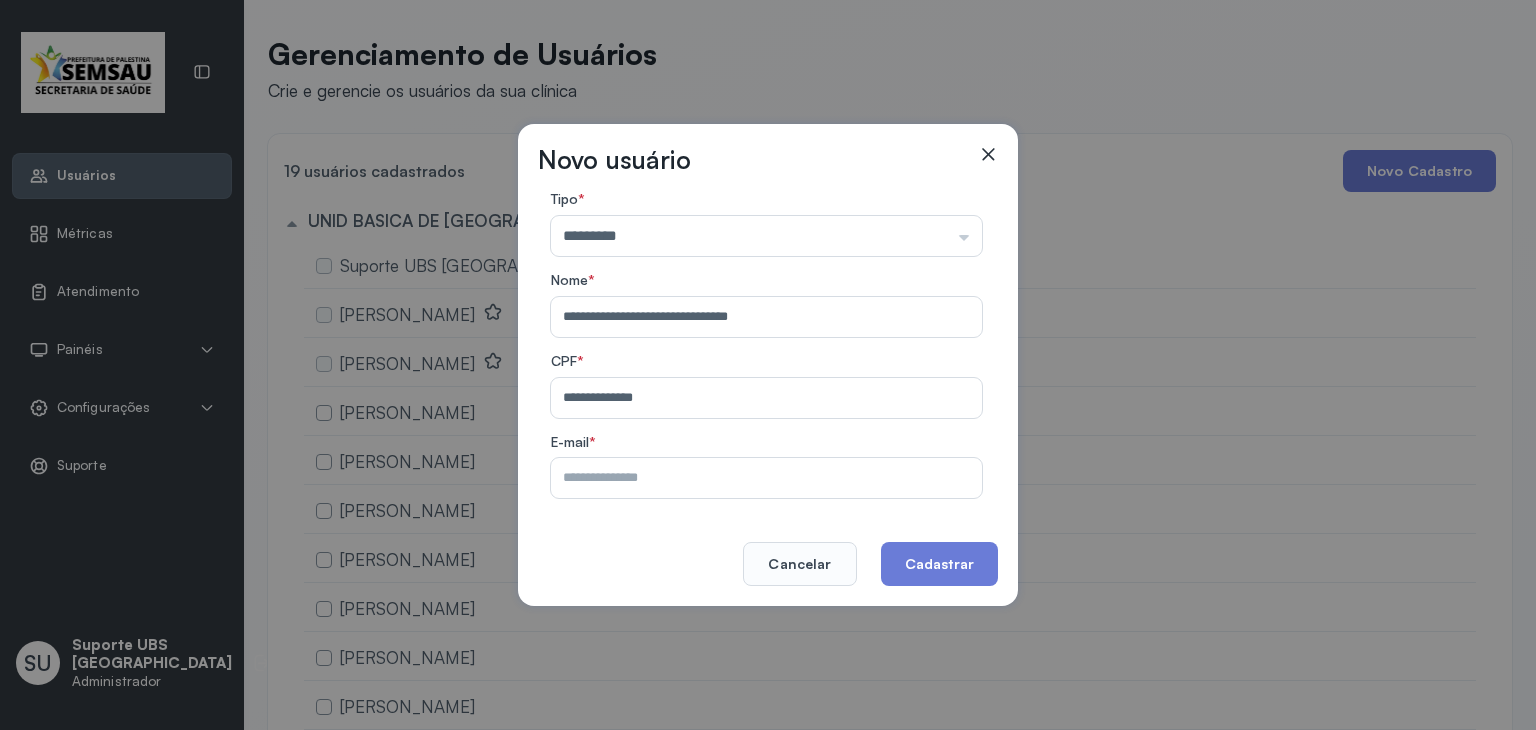 click at bounding box center (762, 478) 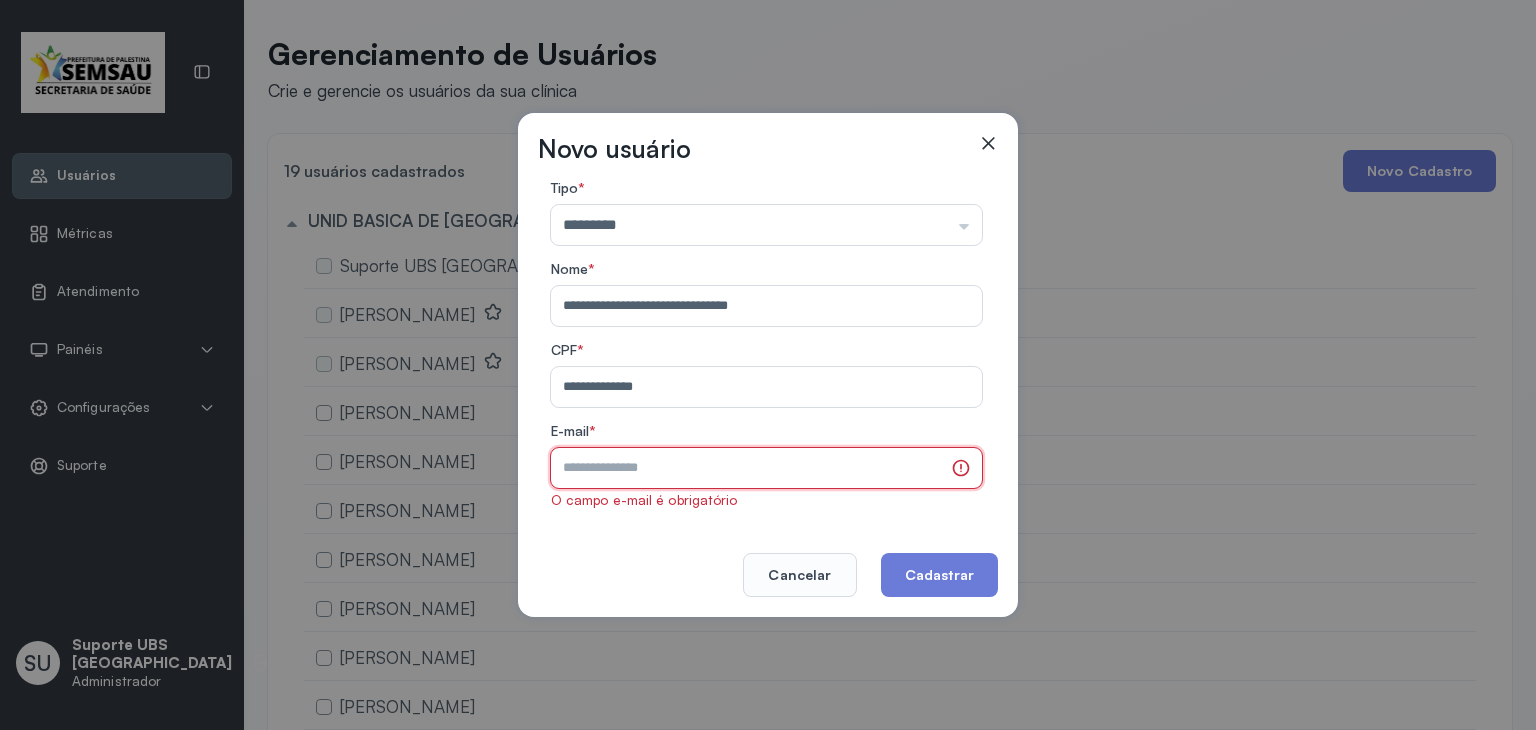 click on "**********" at bounding box center (762, 306) 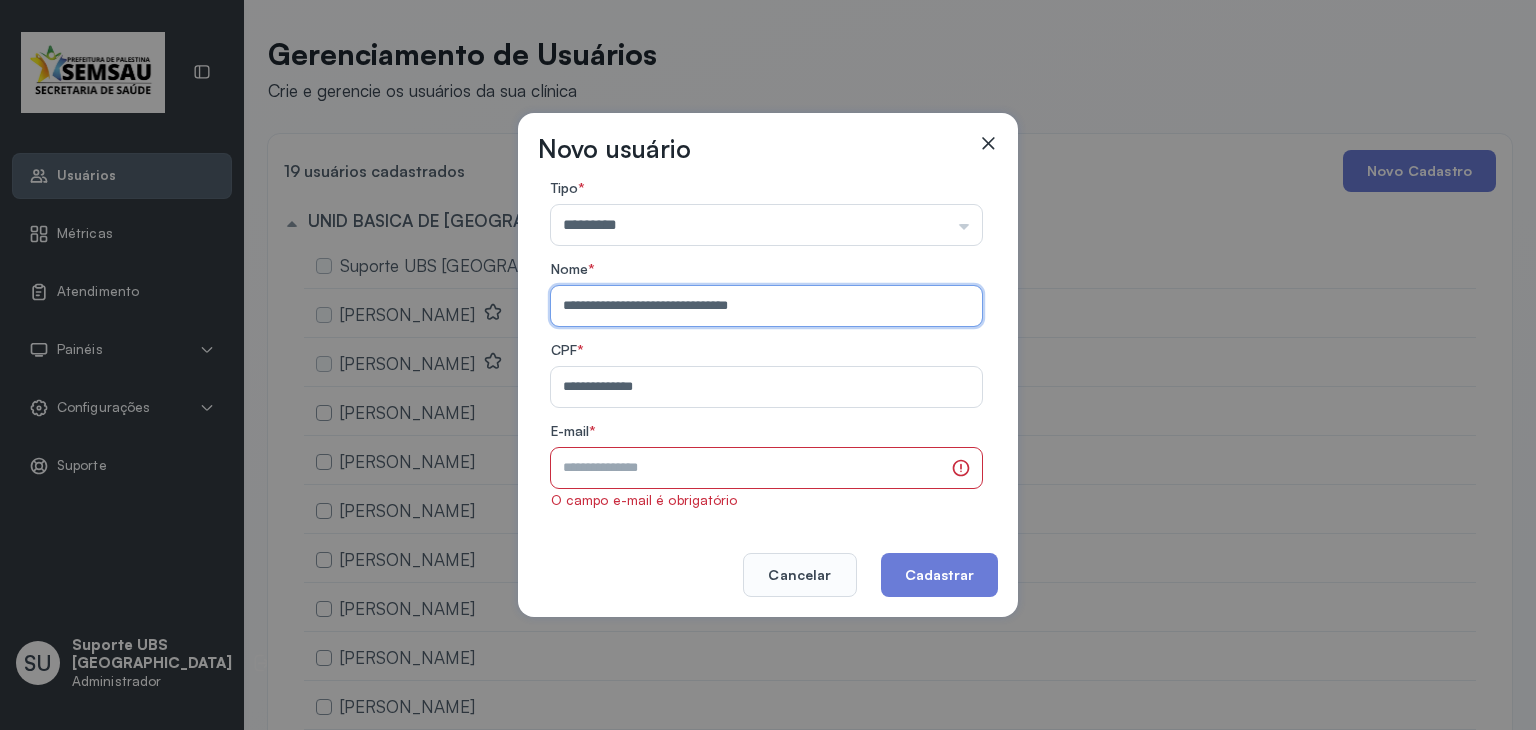 paste 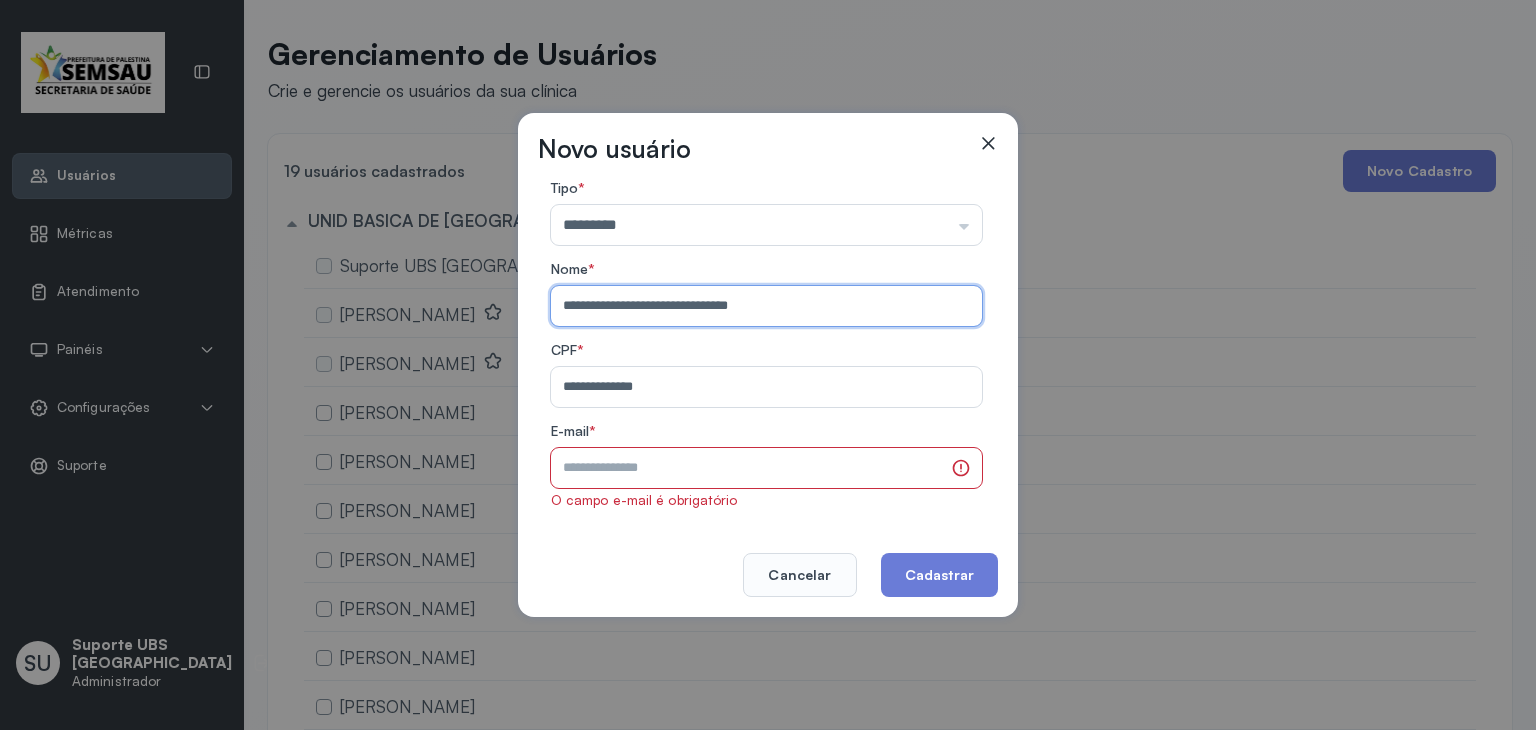 type on "**********" 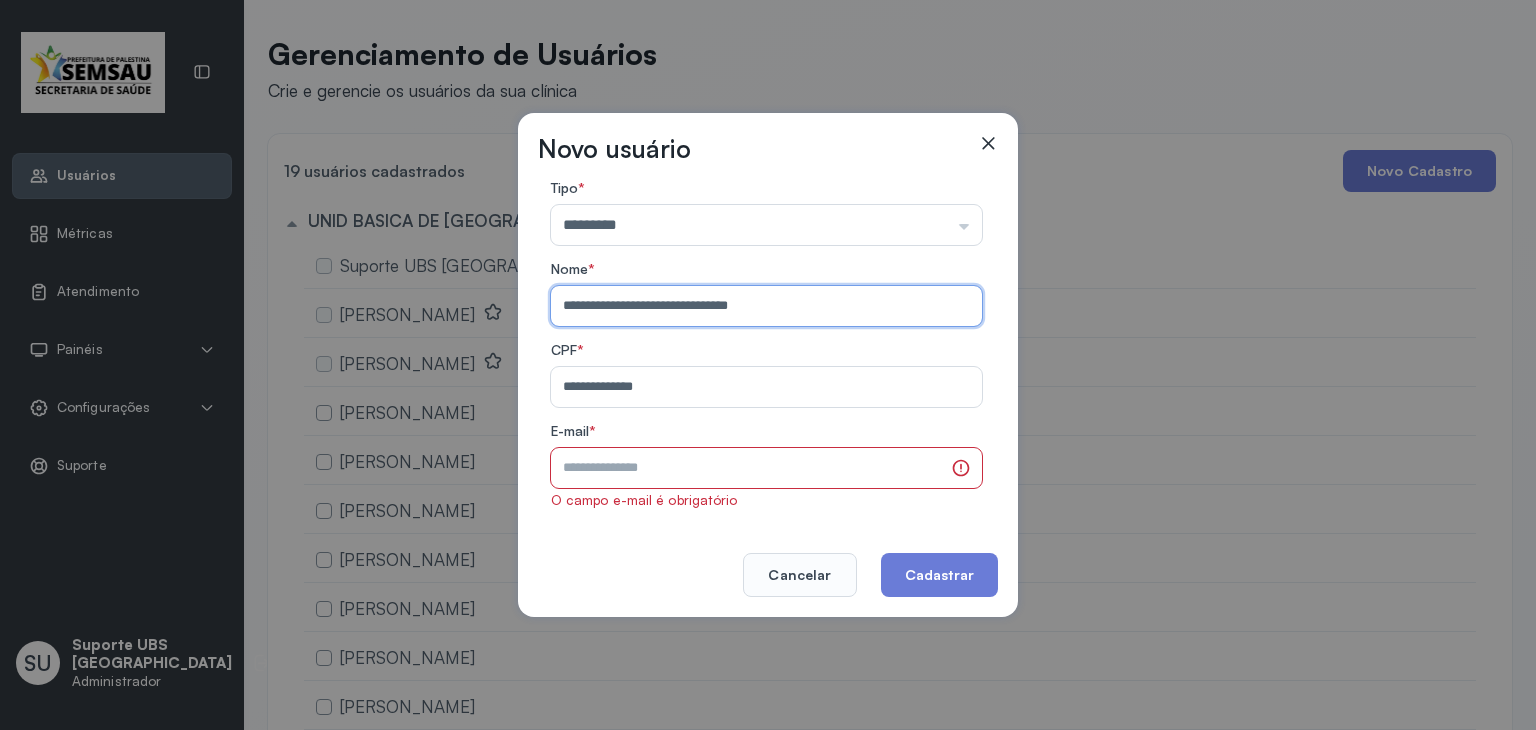 click on "E-mail  *  O campo e-mail é obrigatório" 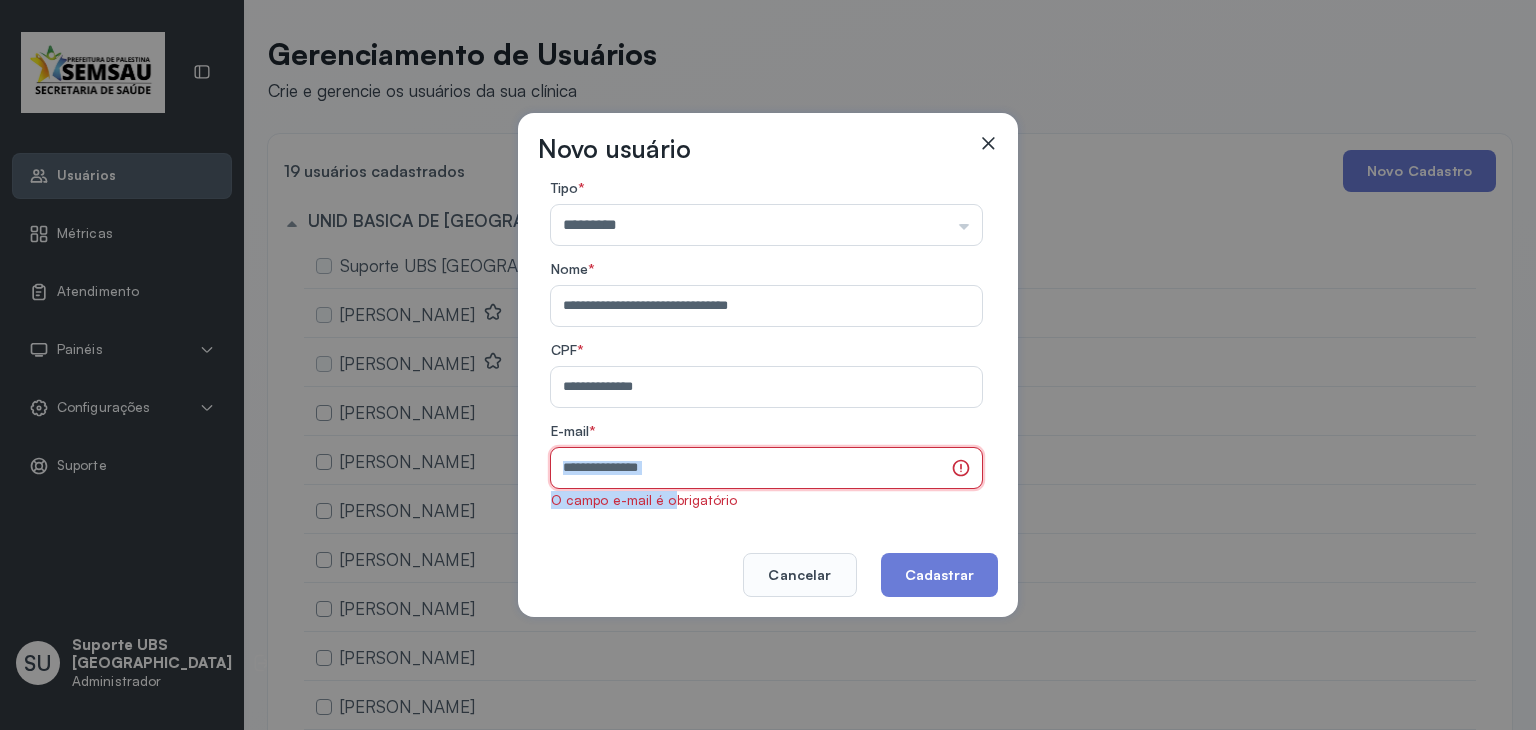 click at bounding box center (747, 468) 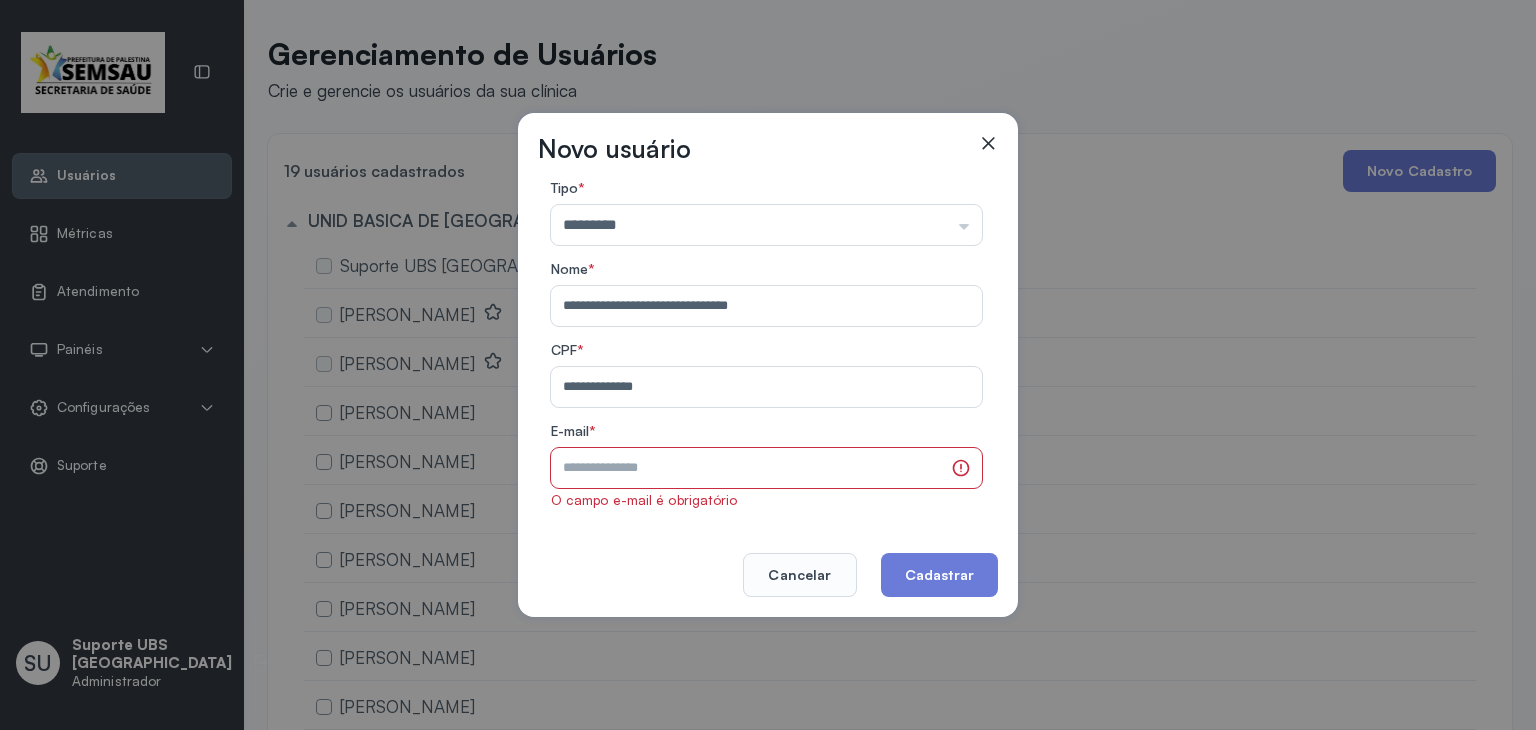drag, startPoint x: 620, startPoint y: 570, endPoint x: 612, endPoint y: 543, distance: 28.160255 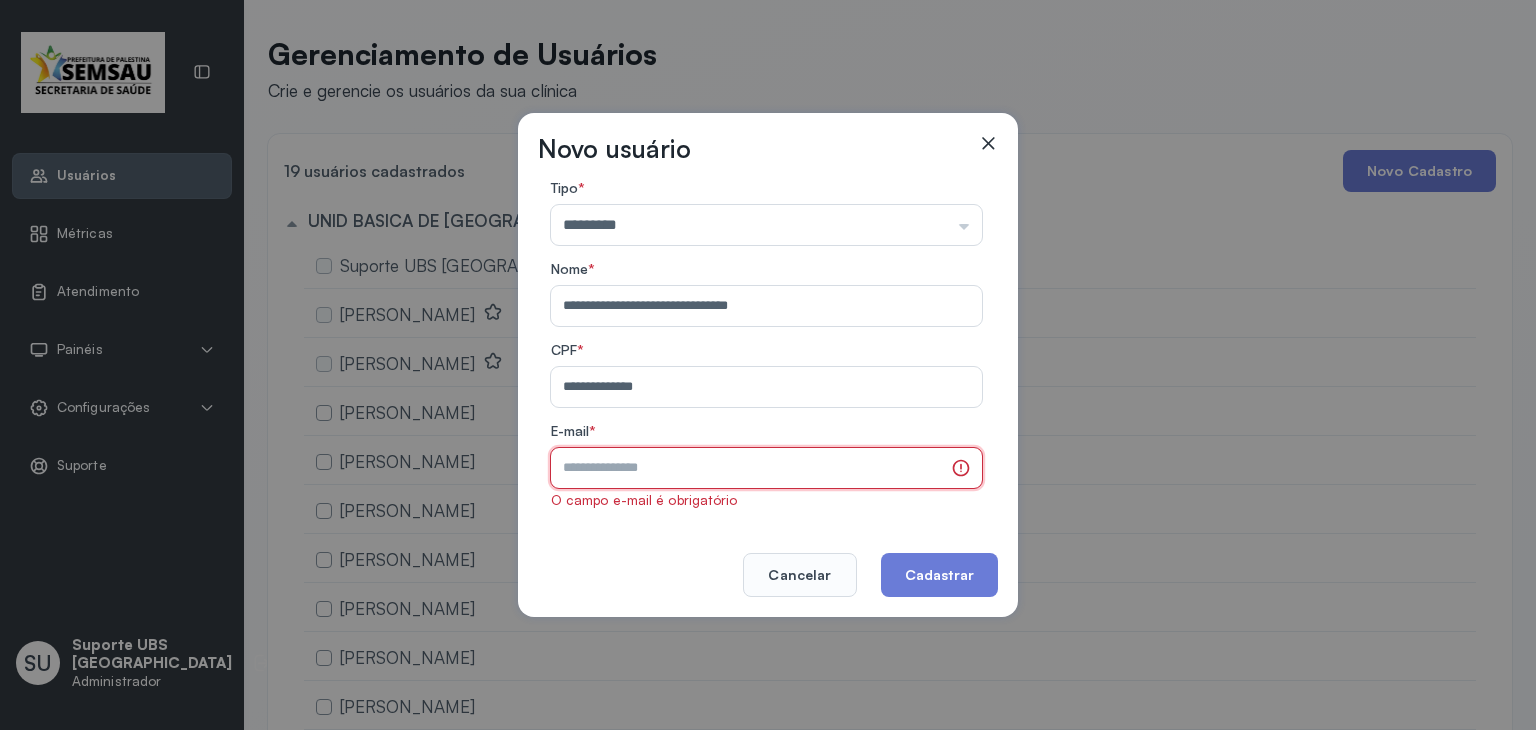 paste on "**********" 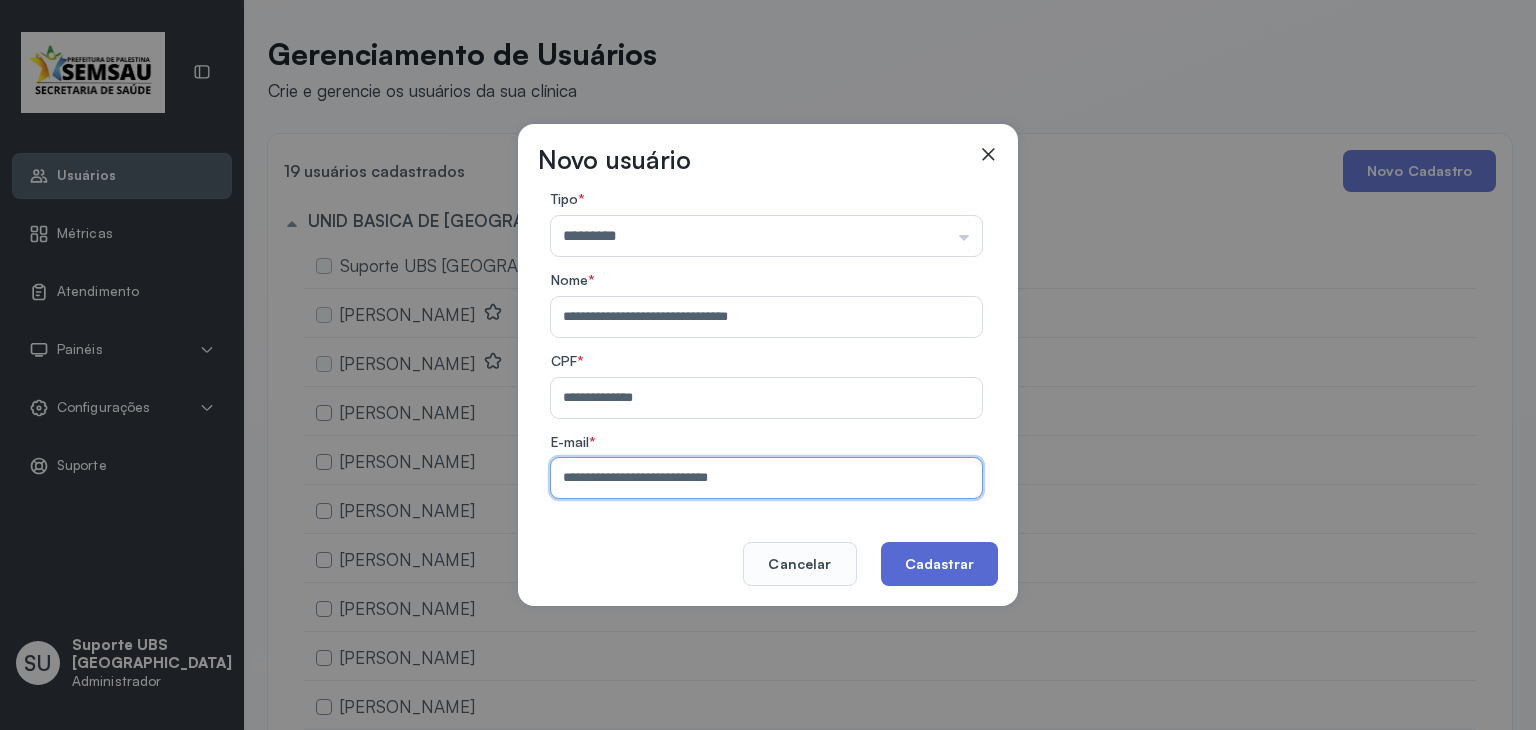 type on "**********" 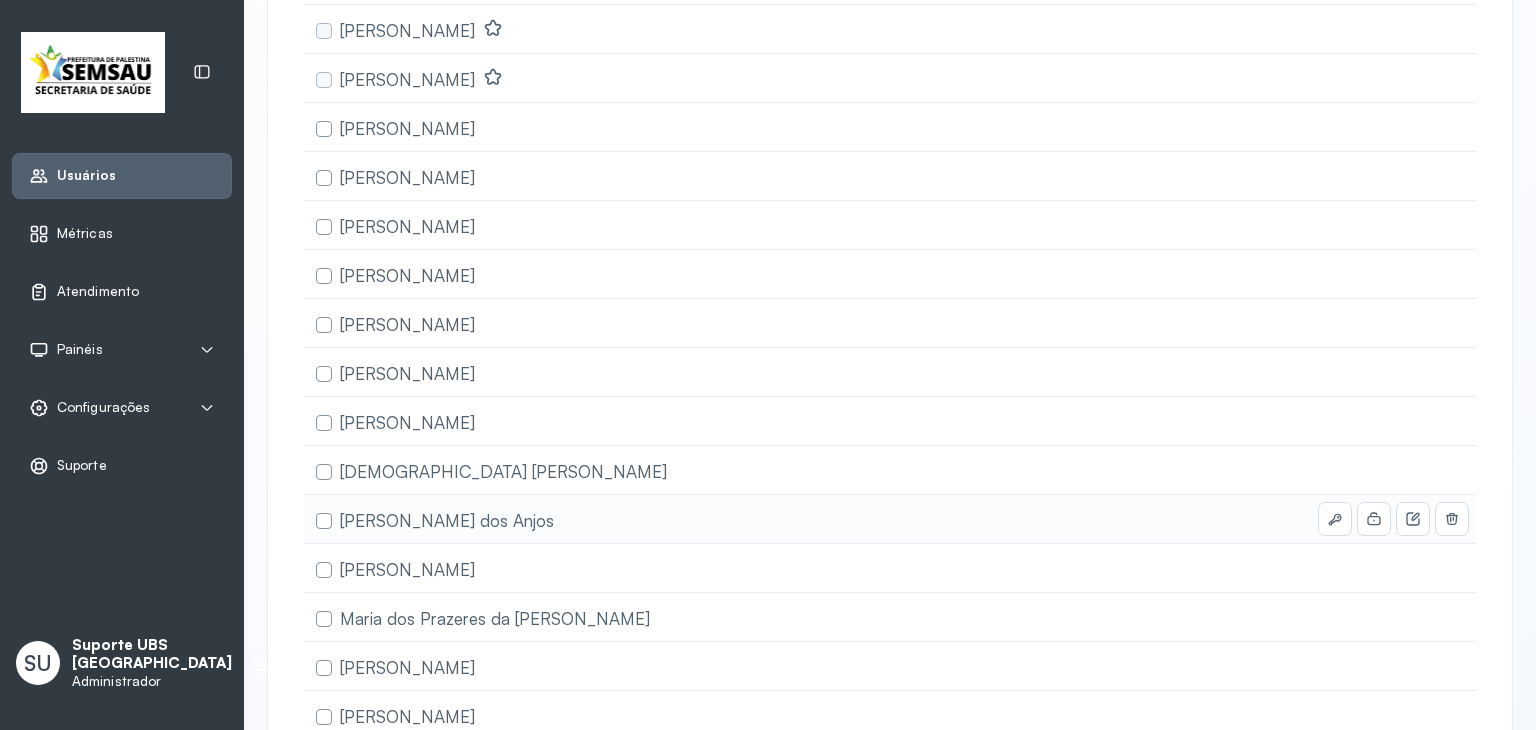 scroll, scrollTop: 249, scrollLeft: 0, axis: vertical 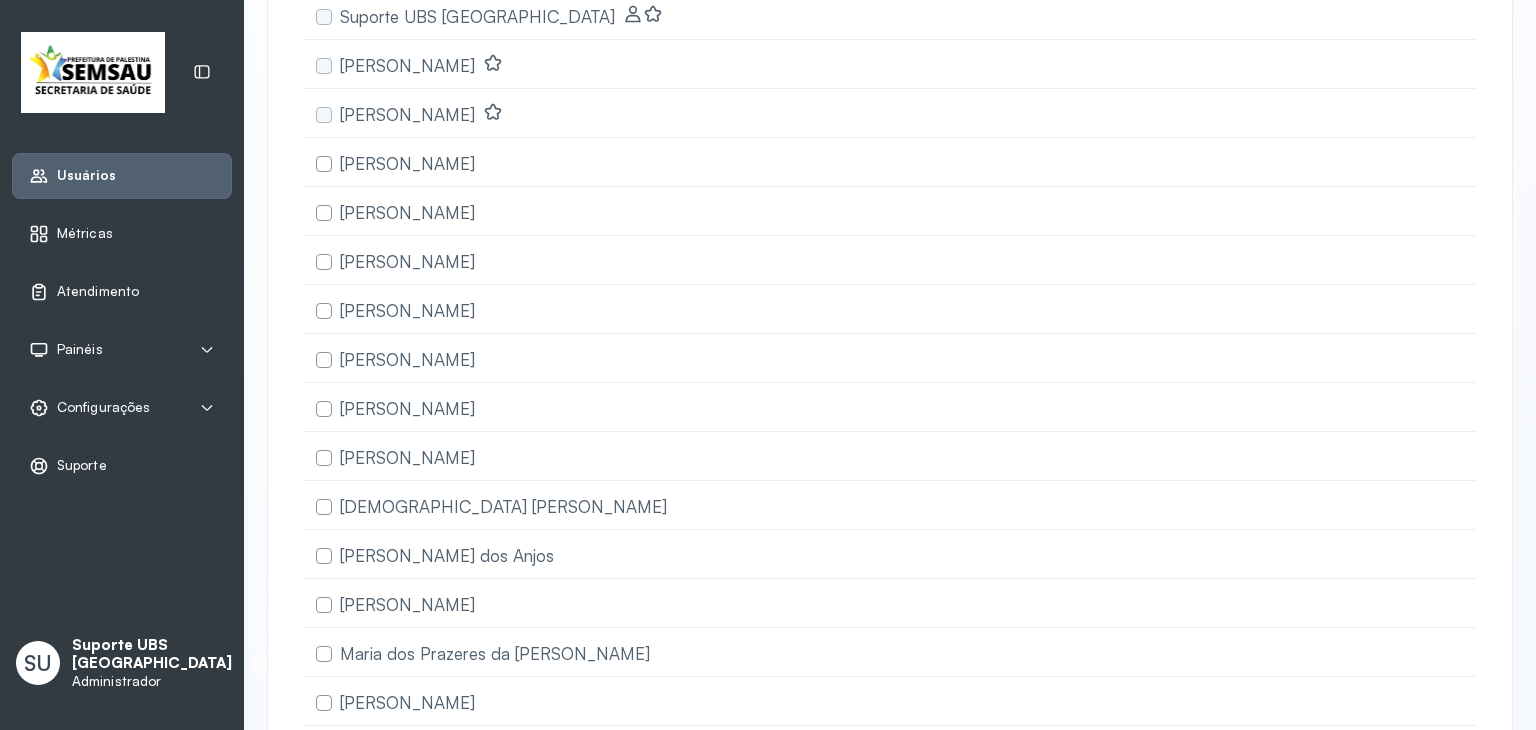 click on "Usuários" at bounding box center (122, 176) 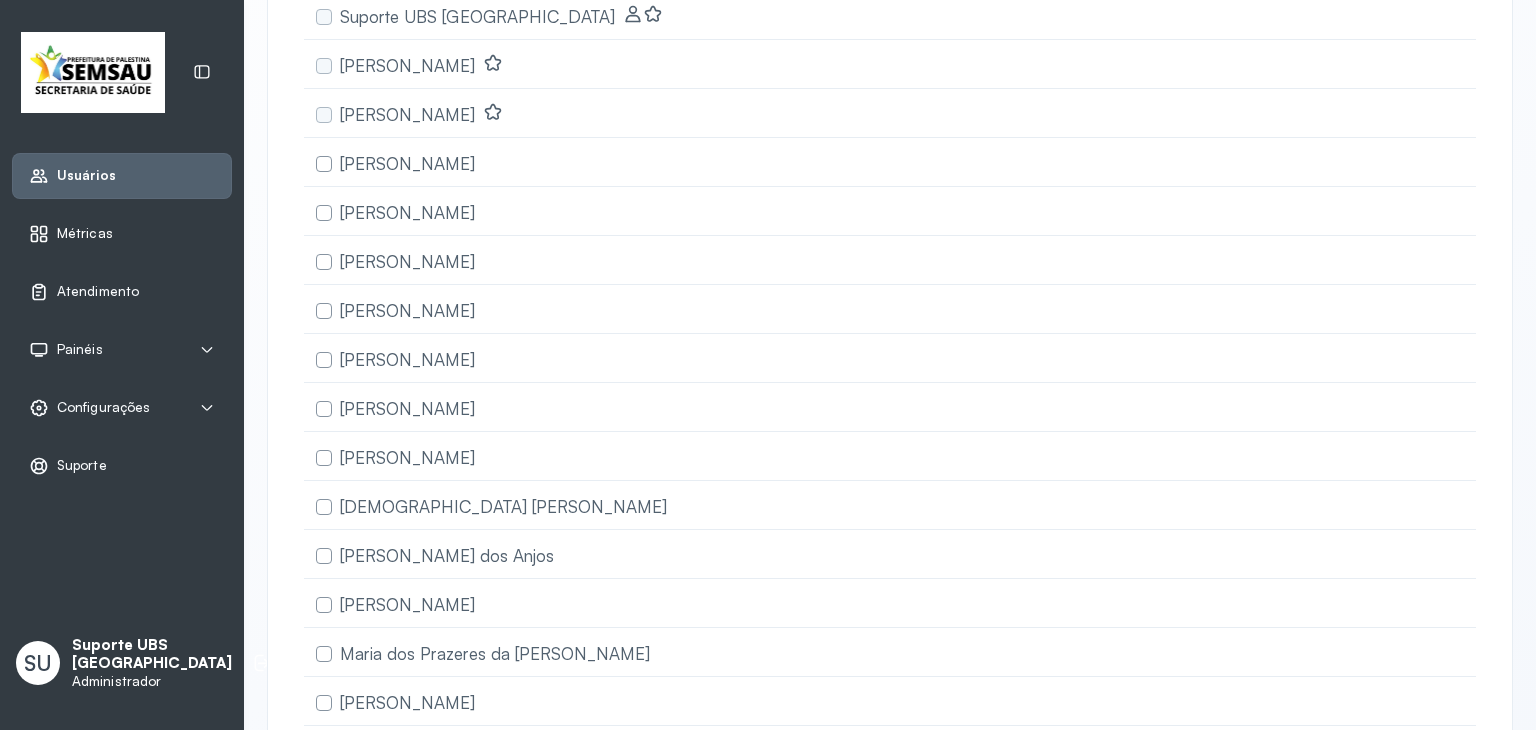 click on "Métricas" at bounding box center [122, 234] 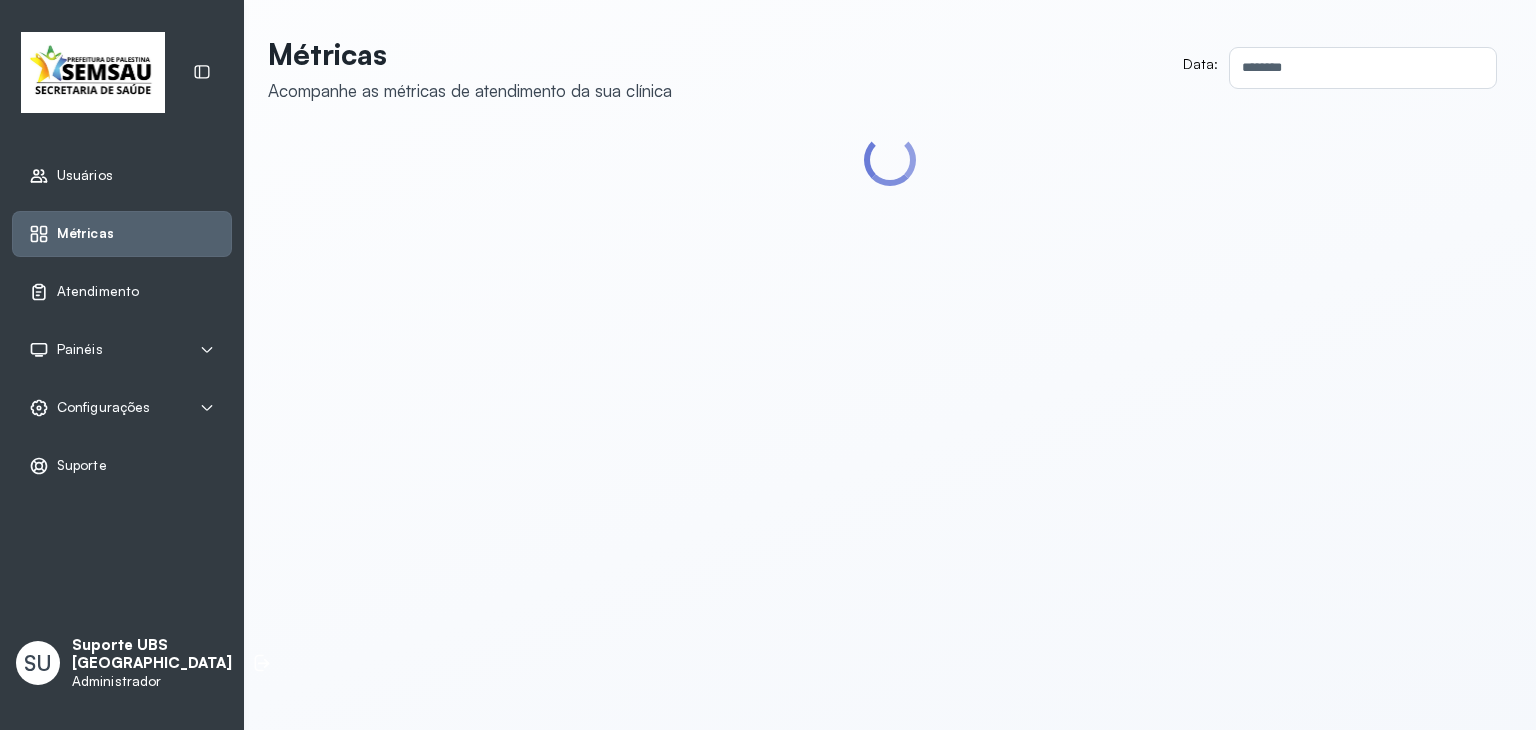 click on "Usuários" at bounding box center [122, 176] 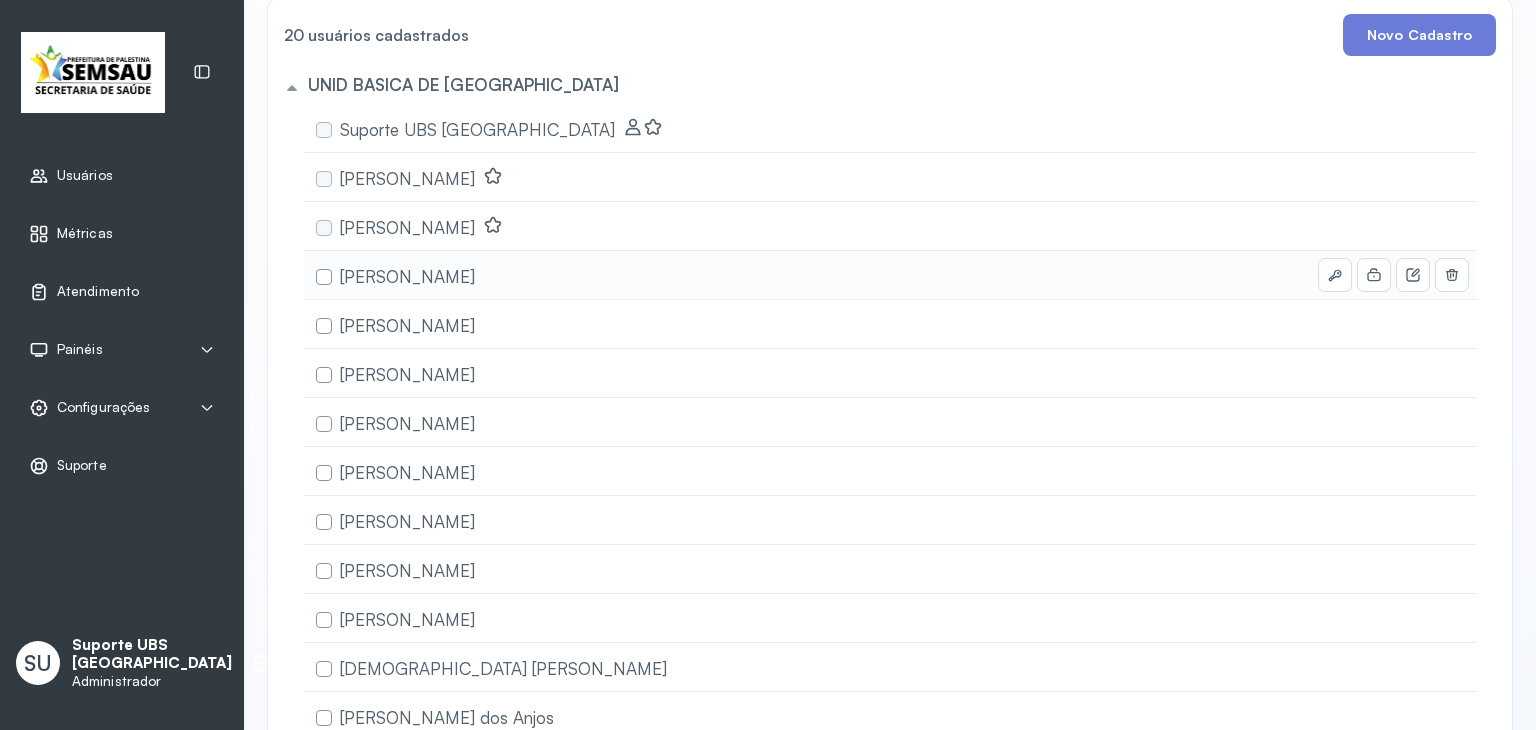 scroll, scrollTop: 200, scrollLeft: 0, axis: vertical 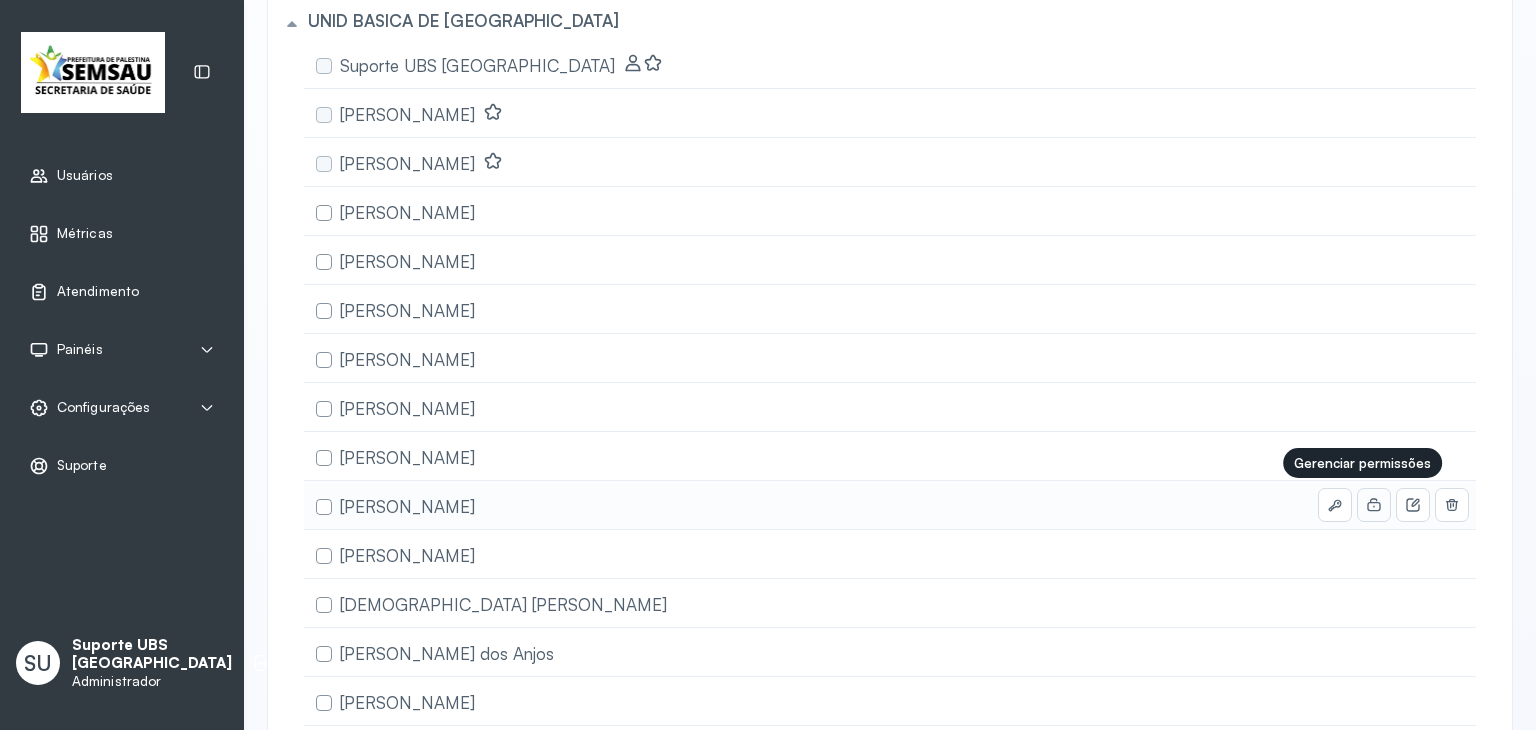 click 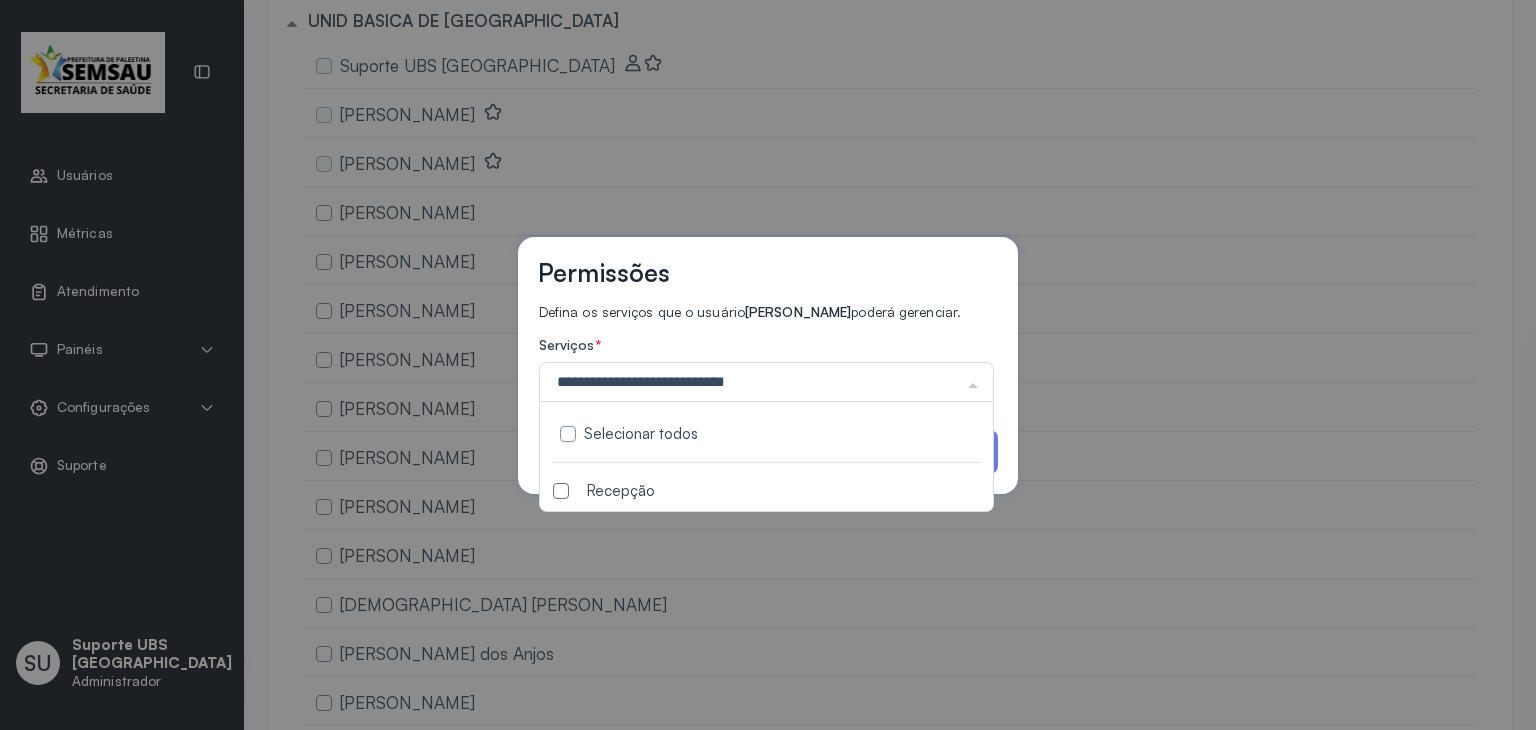 click on "Selecionar todos" at bounding box center [641, 434] 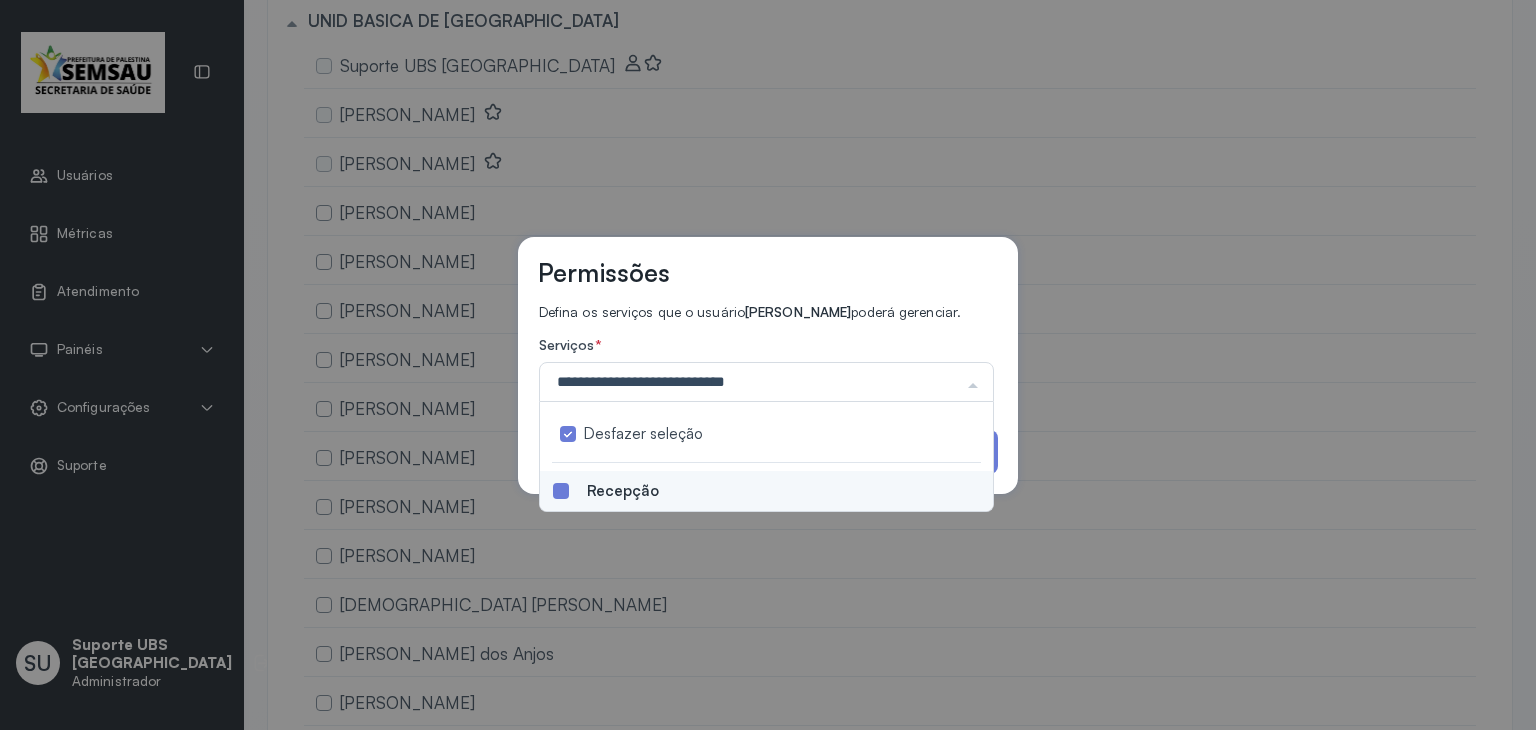 click on "Permissões  Defina os serviços que o usuário  Erica Fernanda de Carvalho Santos  poderá gerenciar.  Serviços  *  Desfazer seleção  Recepção  Nenhum resultado encontrado para: " "   Não há nenhuma opção para ser exibida.  Cancelar Salvar" at bounding box center (768, 365) 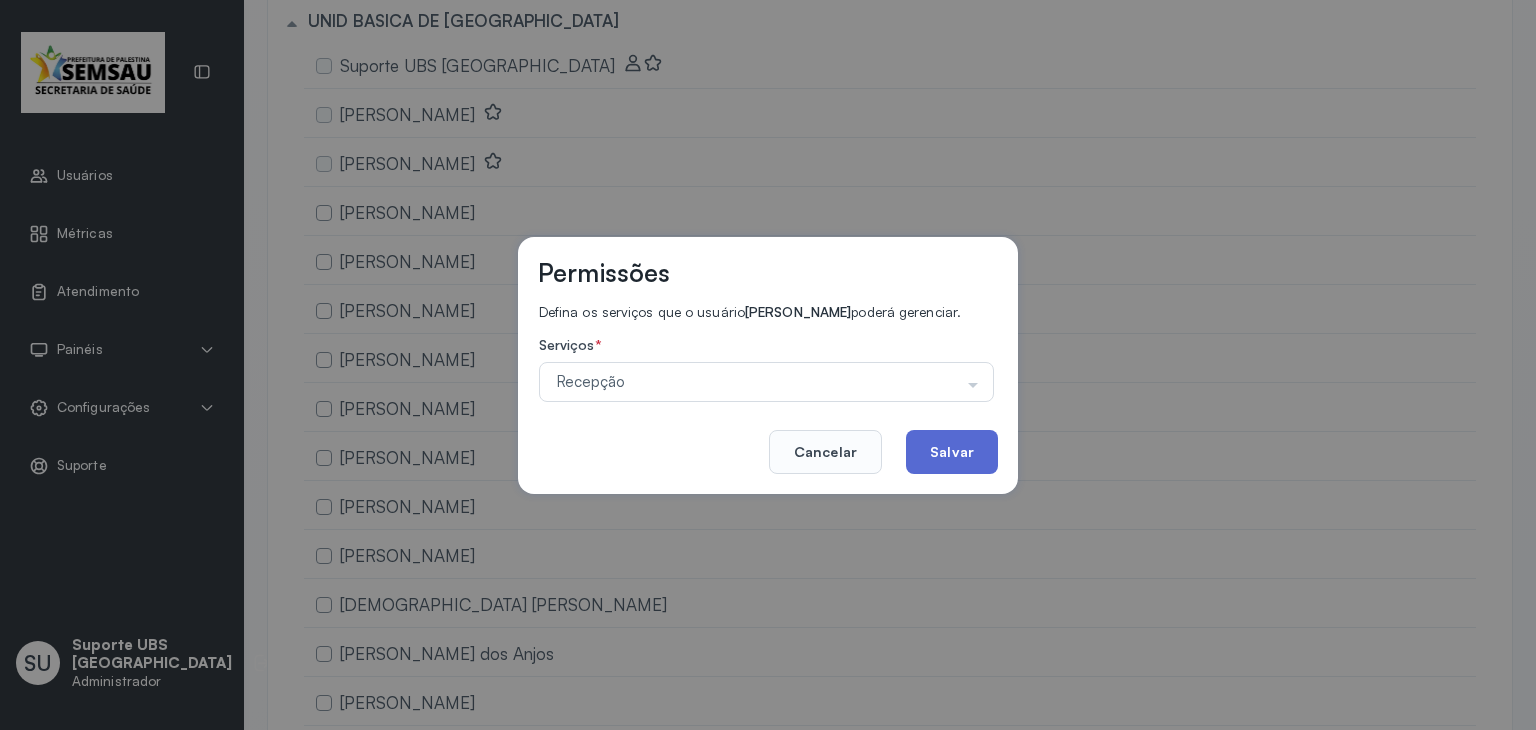 click on "Salvar" 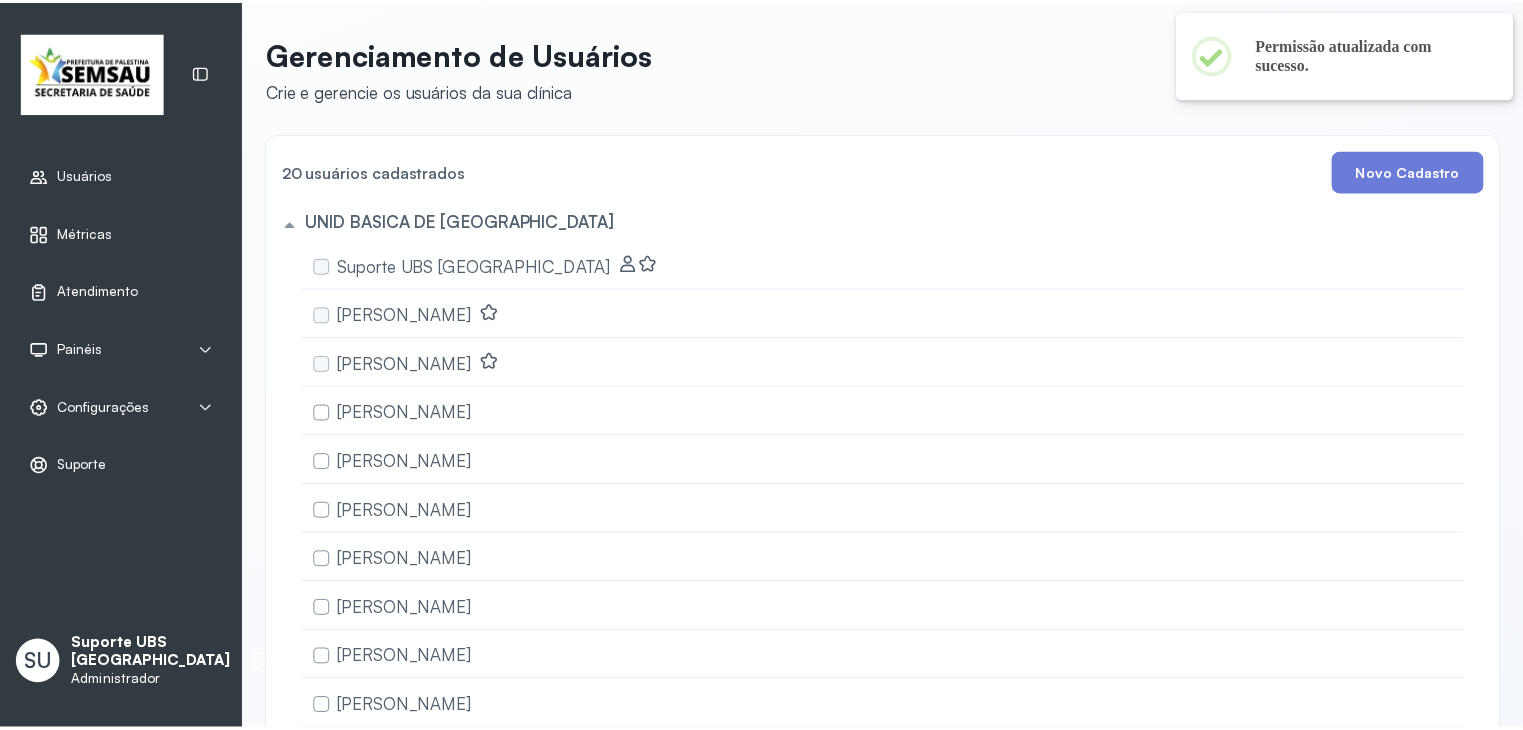 scroll, scrollTop: 0, scrollLeft: 0, axis: both 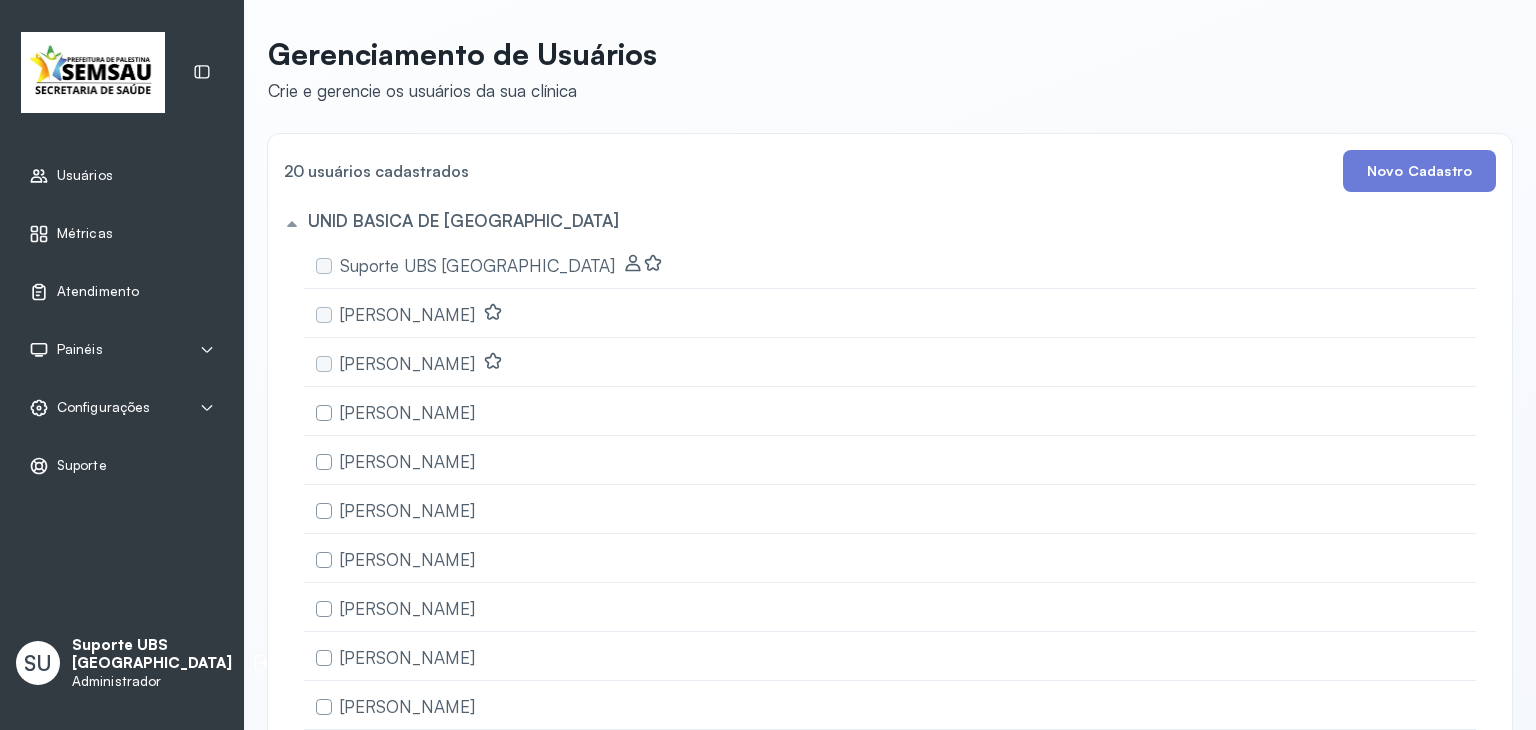 click on "Painéis" at bounding box center (122, 350) 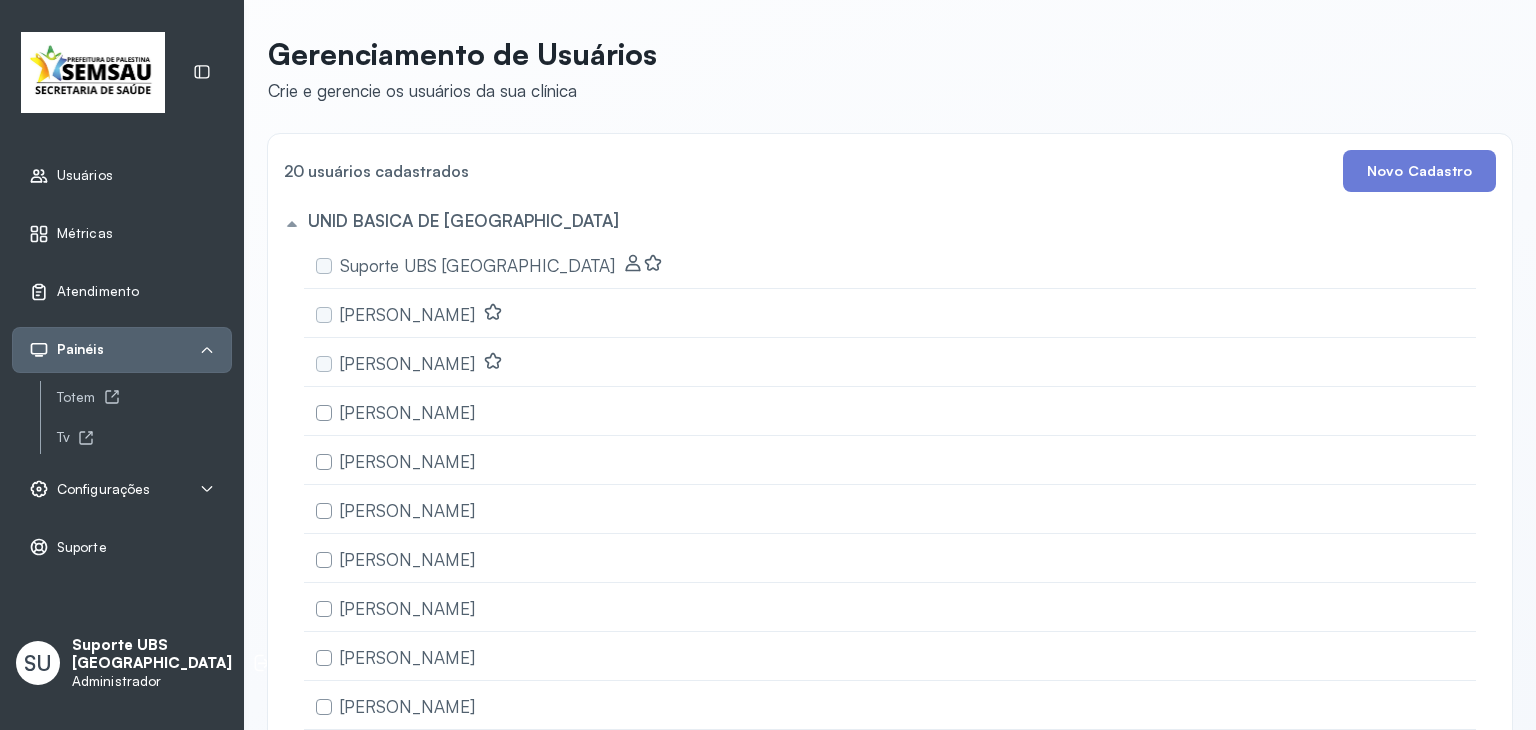 click on "Configurações" at bounding box center (103, 489) 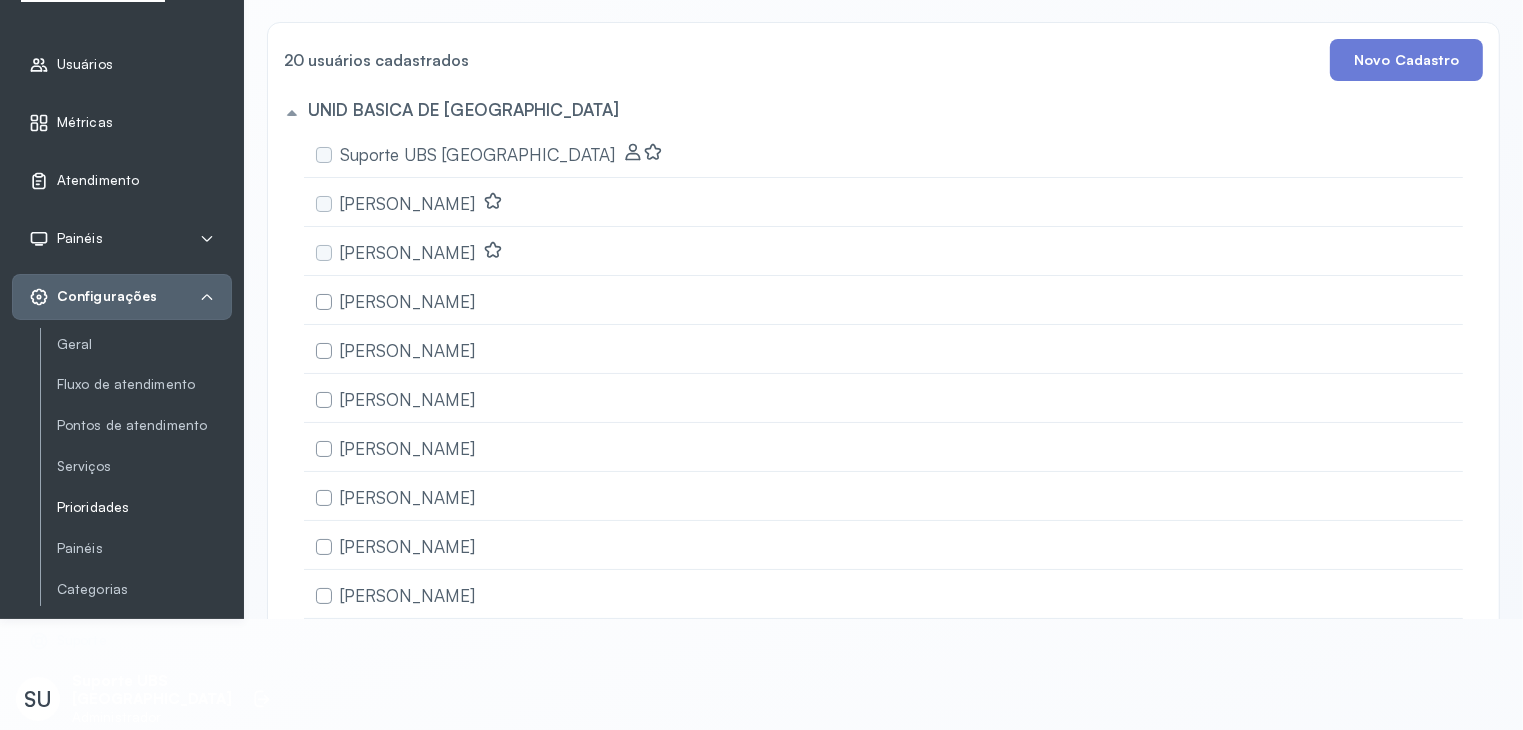 scroll, scrollTop: 112, scrollLeft: 0, axis: vertical 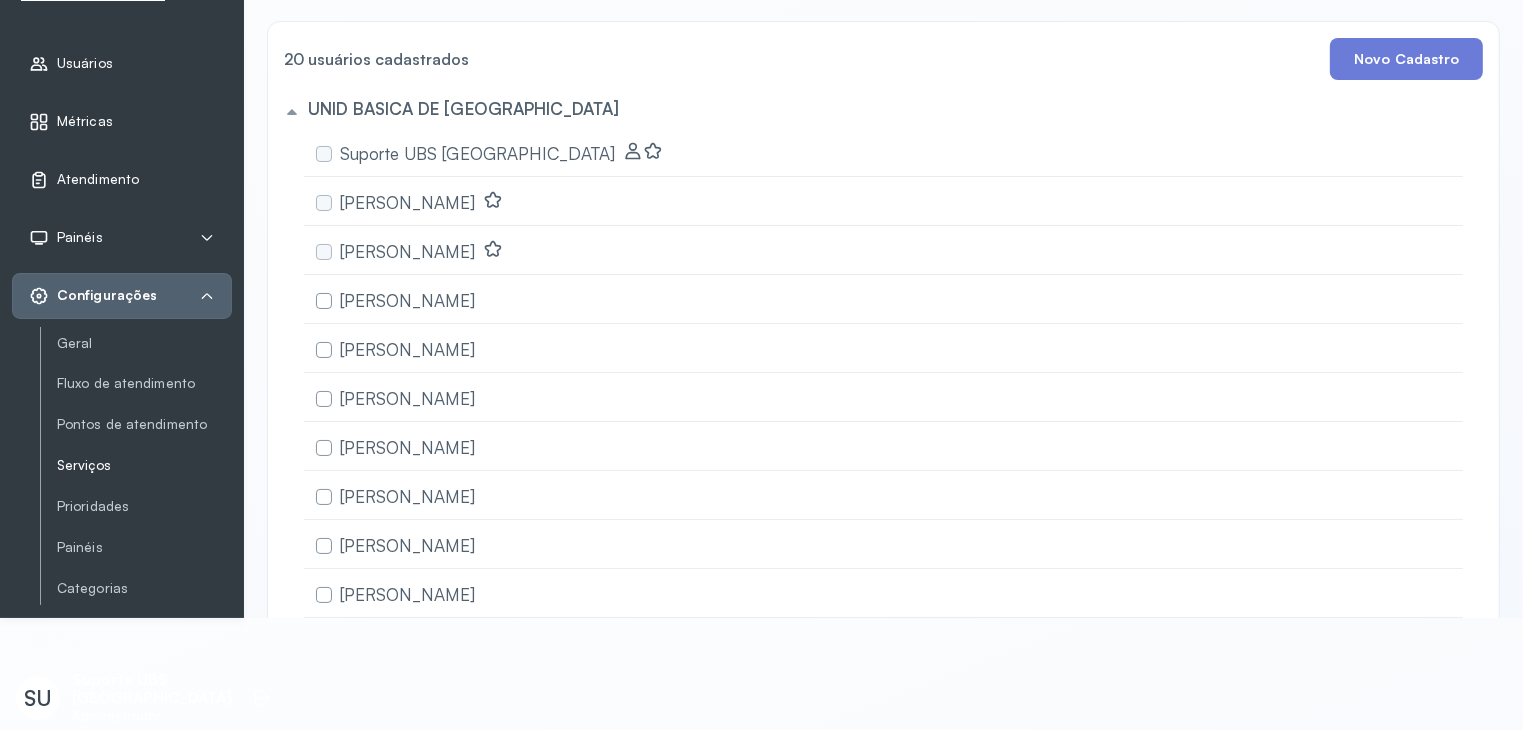 click on "Serviços" at bounding box center (144, 465) 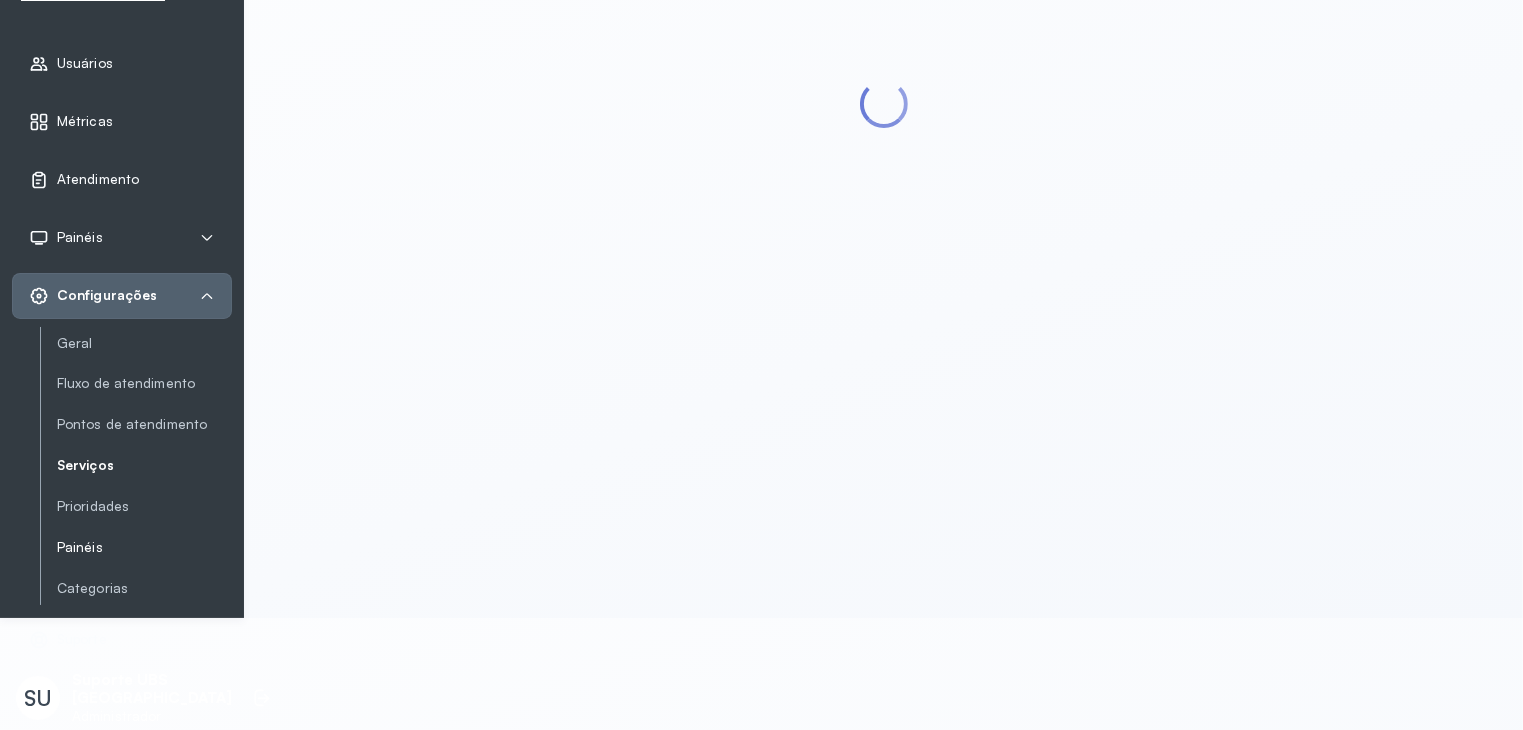 click on "Painéis" at bounding box center [144, 547] 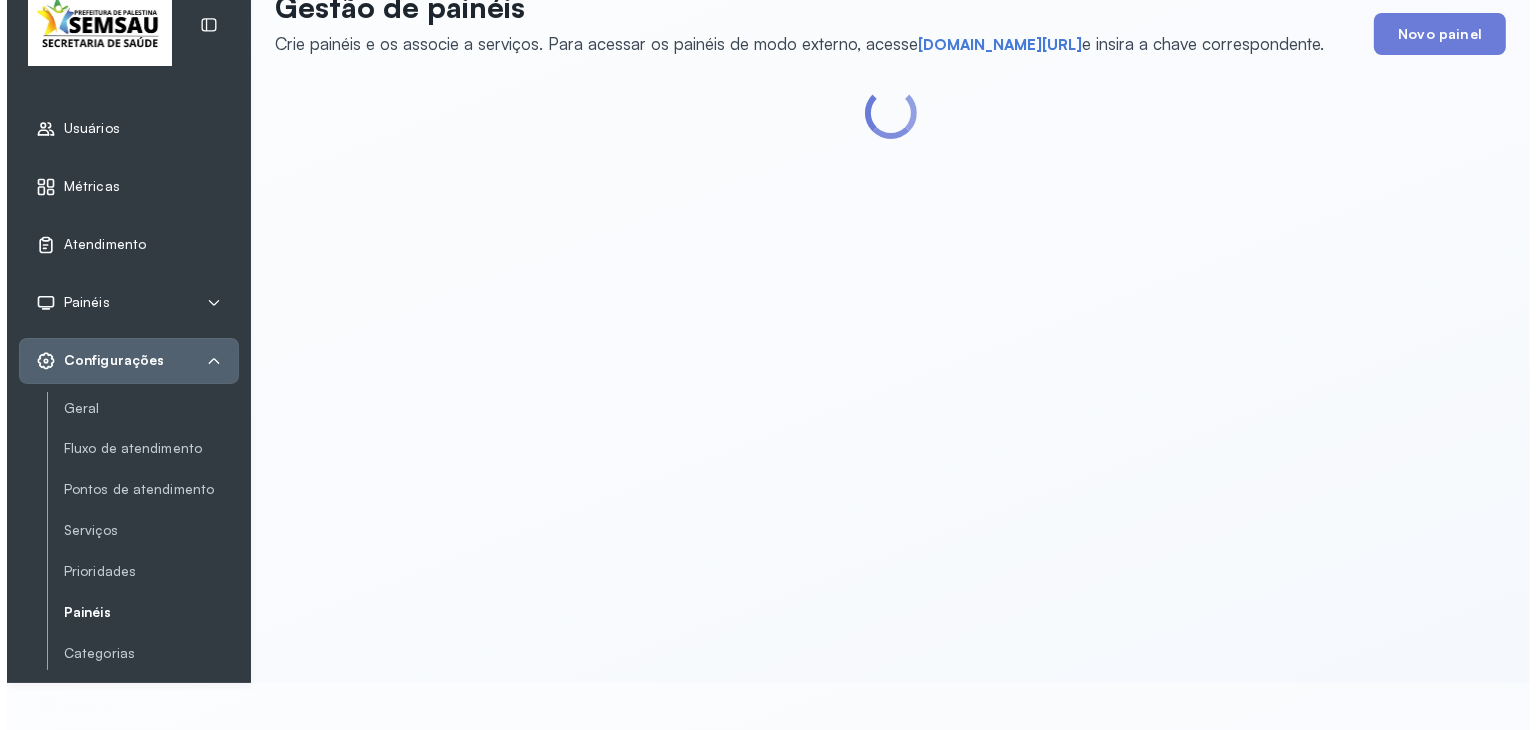 scroll, scrollTop: 0, scrollLeft: 0, axis: both 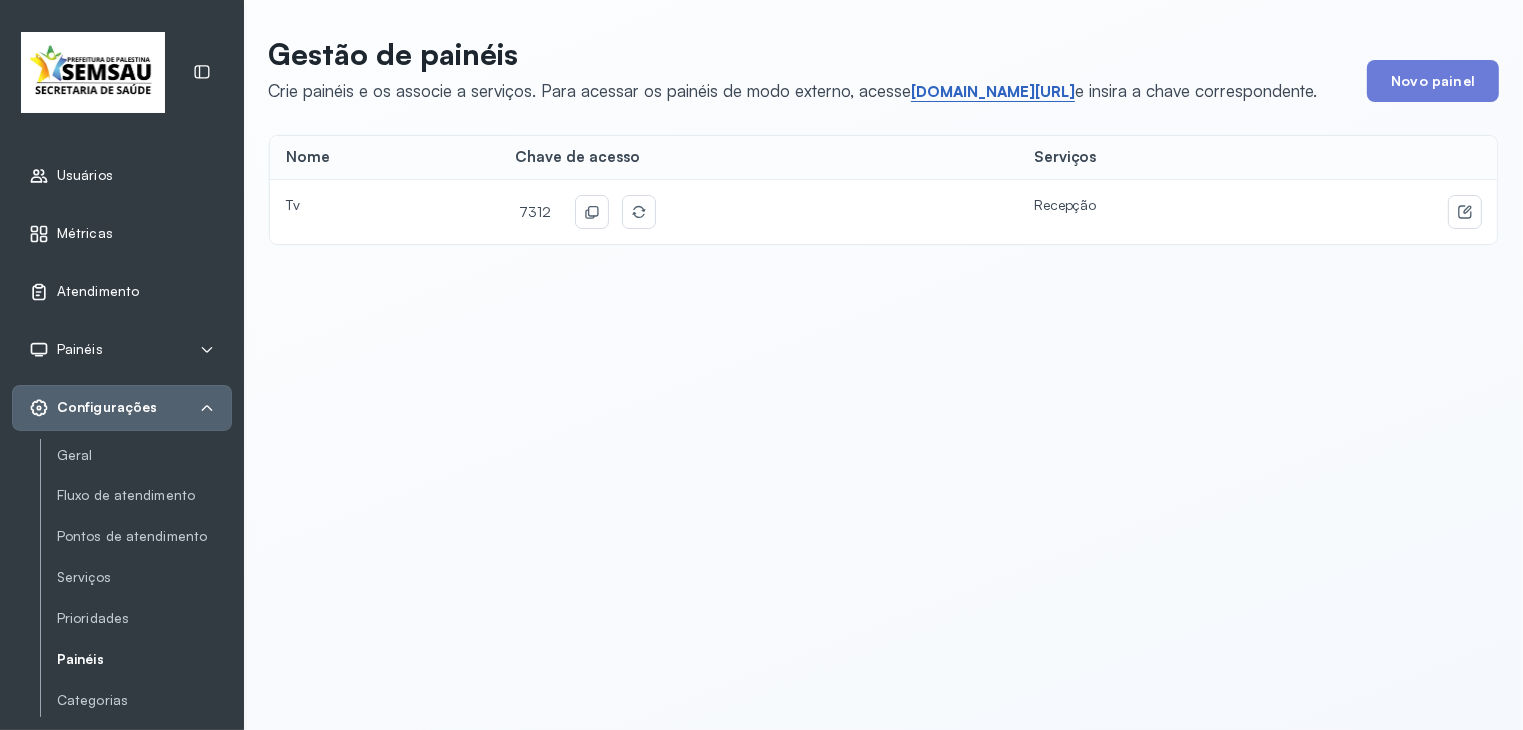 click on "short.sysvale.com/tv" at bounding box center (993, 92) 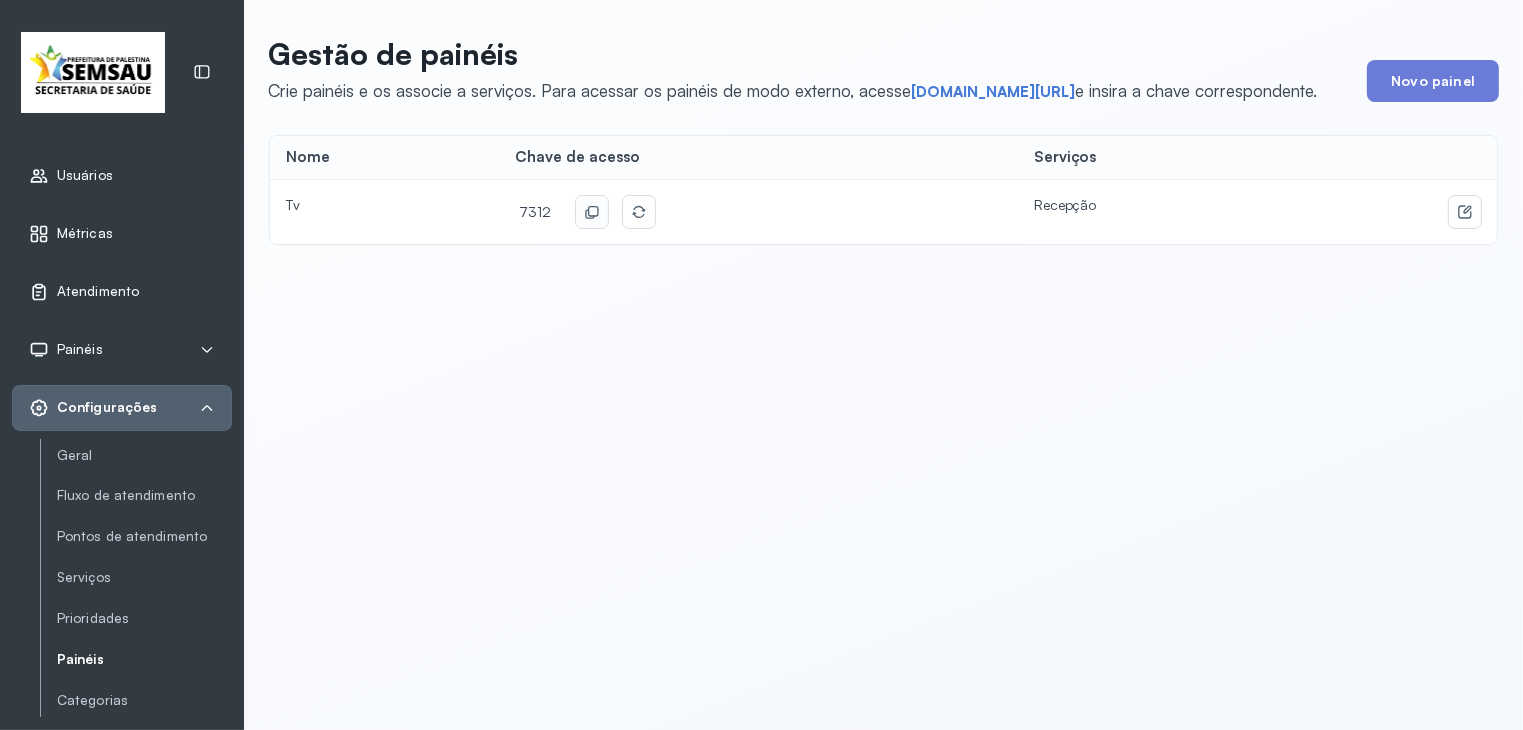 click 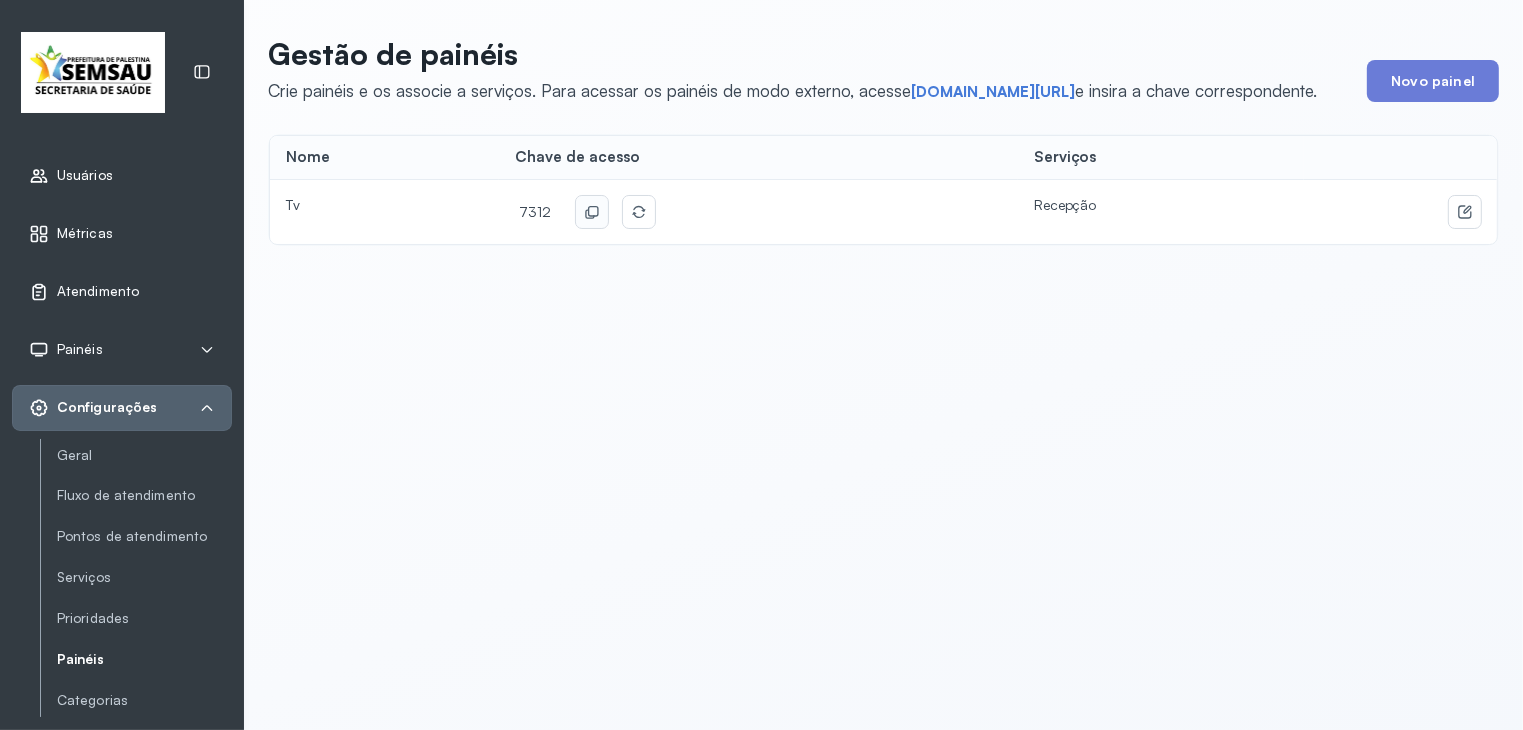 click on "Usuários" at bounding box center [85, 175] 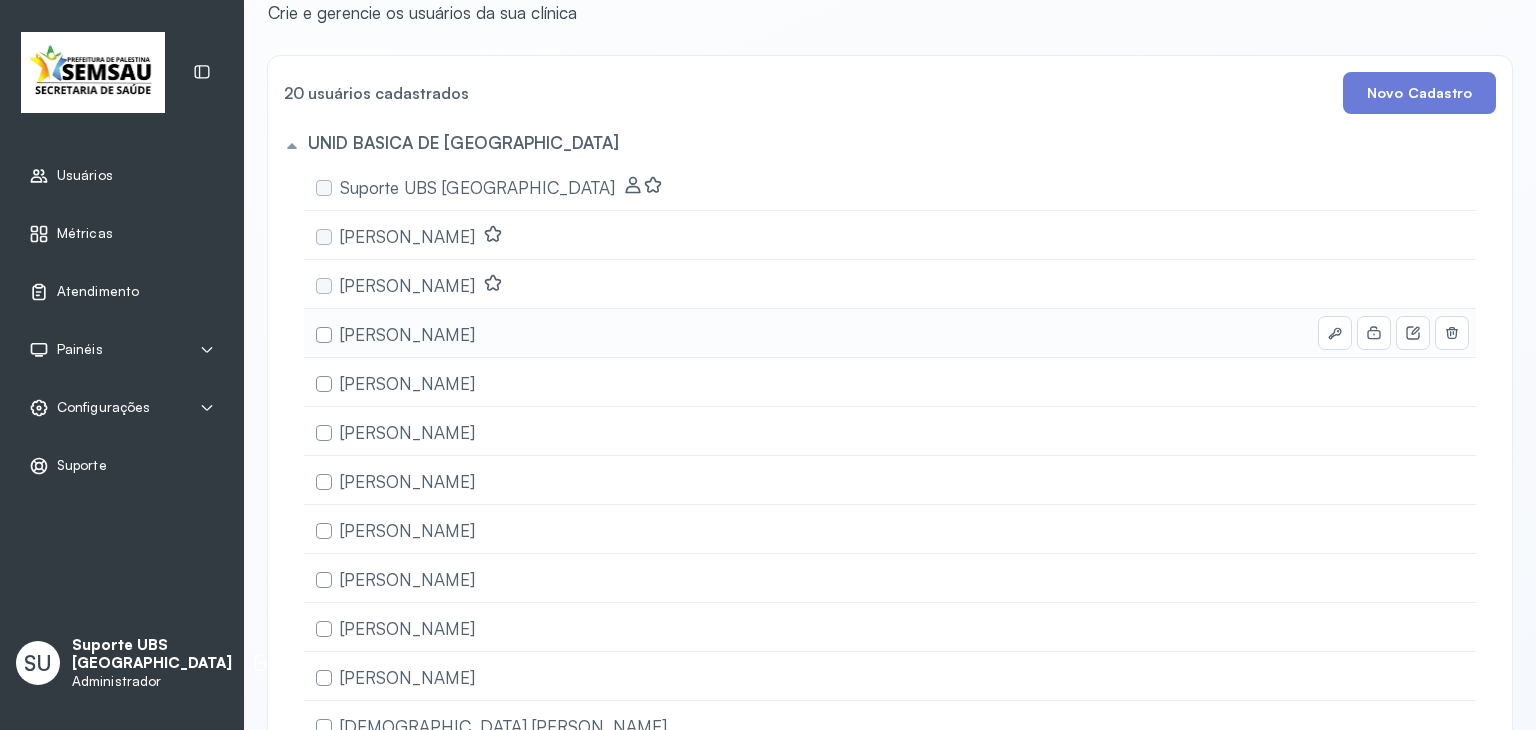 scroll, scrollTop: 100, scrollLeft: 0, axis: vertical 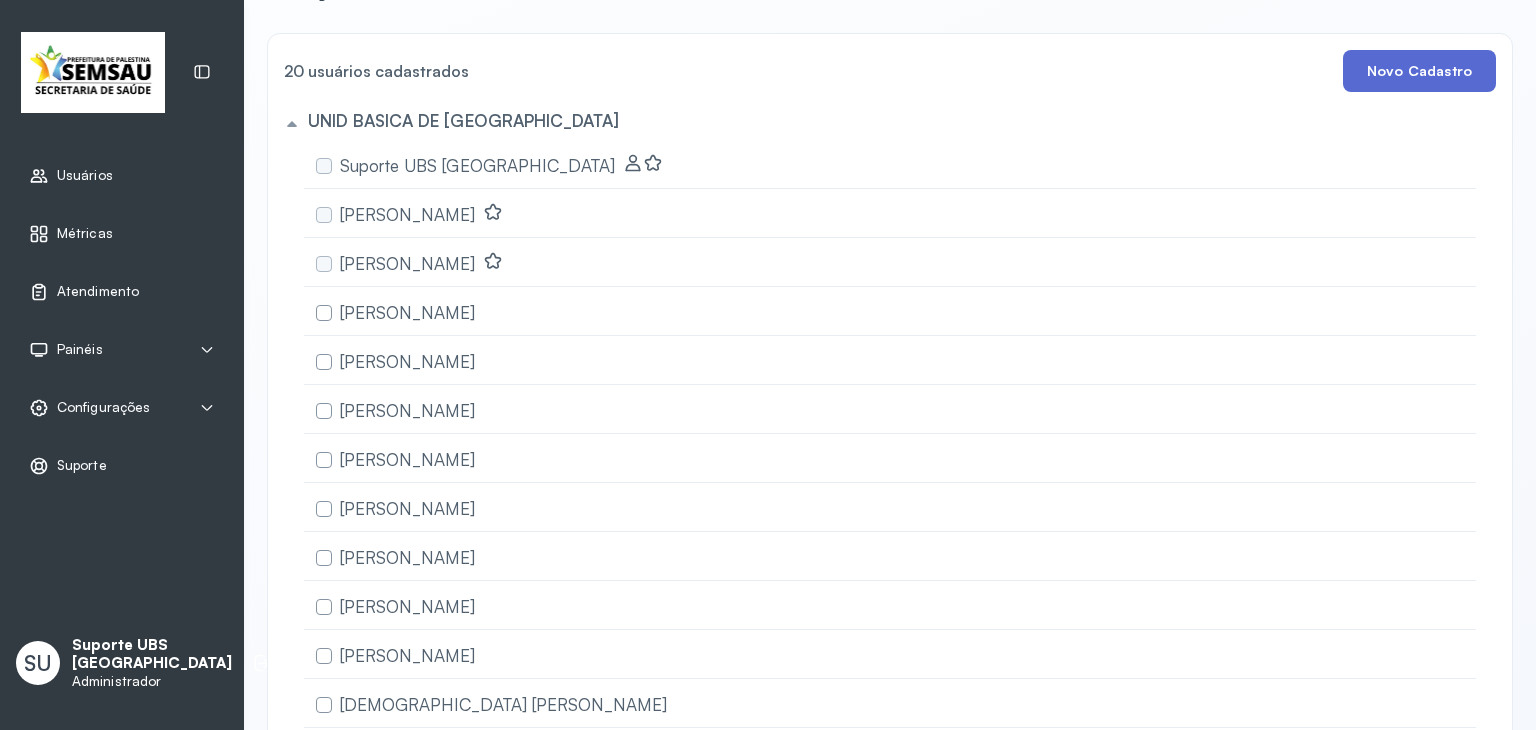 click on "Novo Cadastro" at bounding box center [1419, 71] 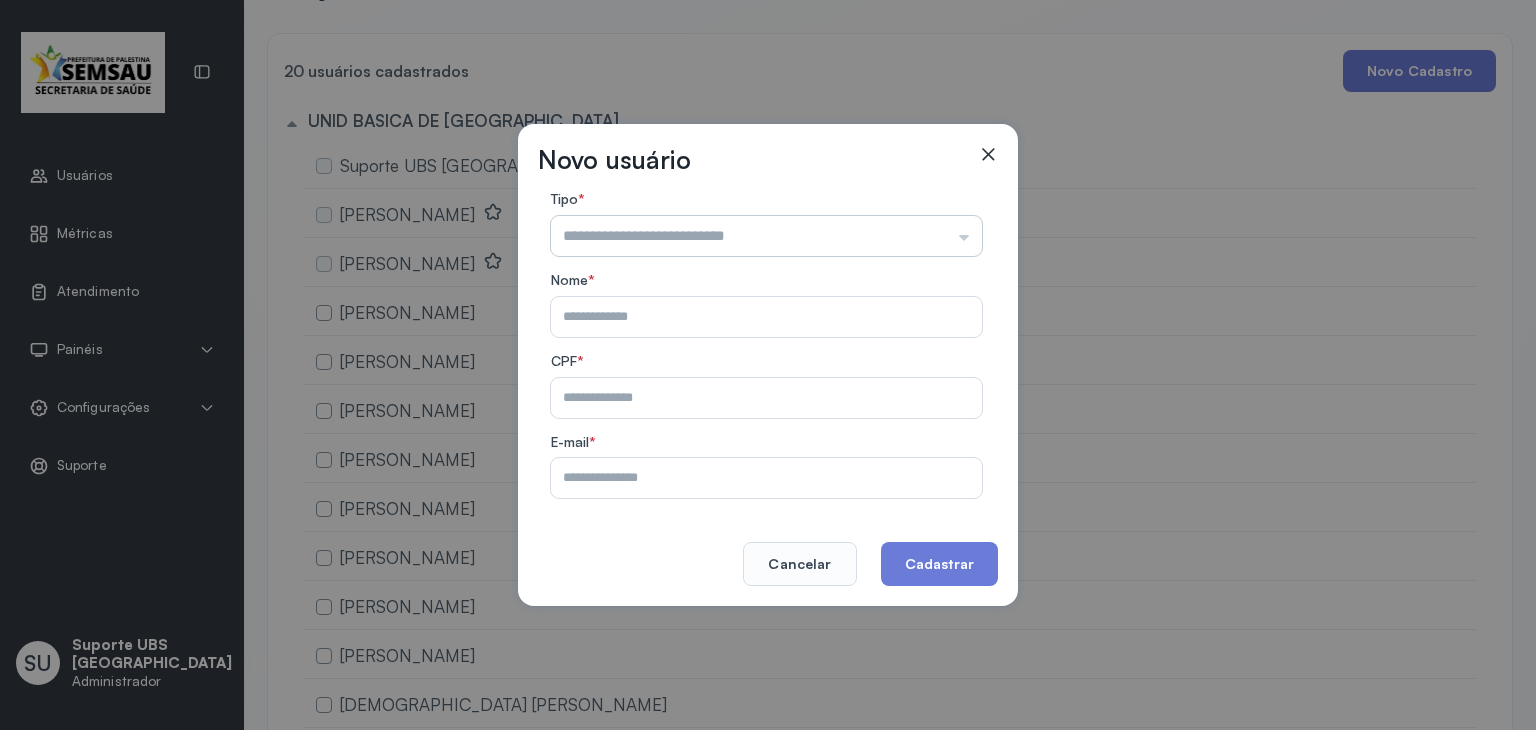 click at bounding box center (766, 236) 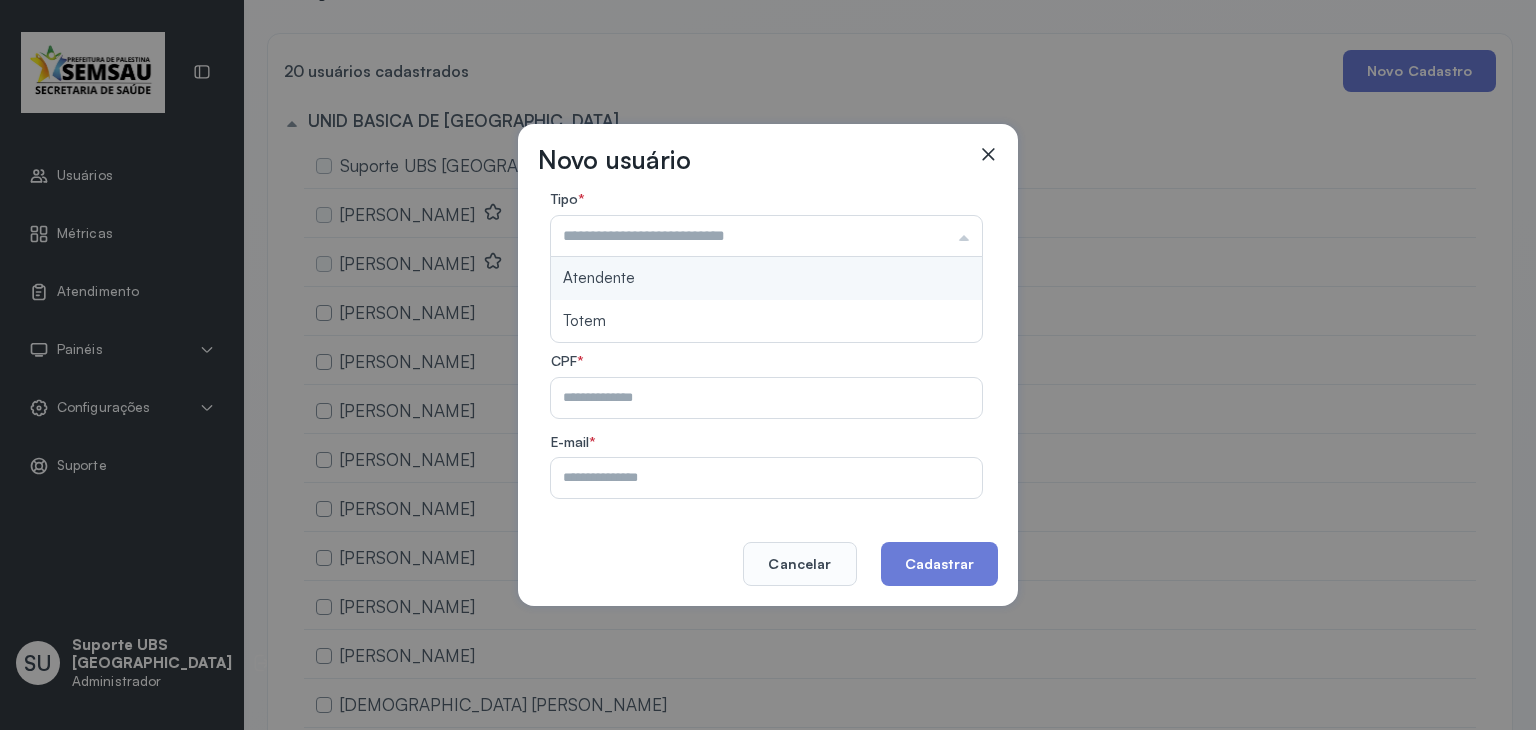 type on "*********" 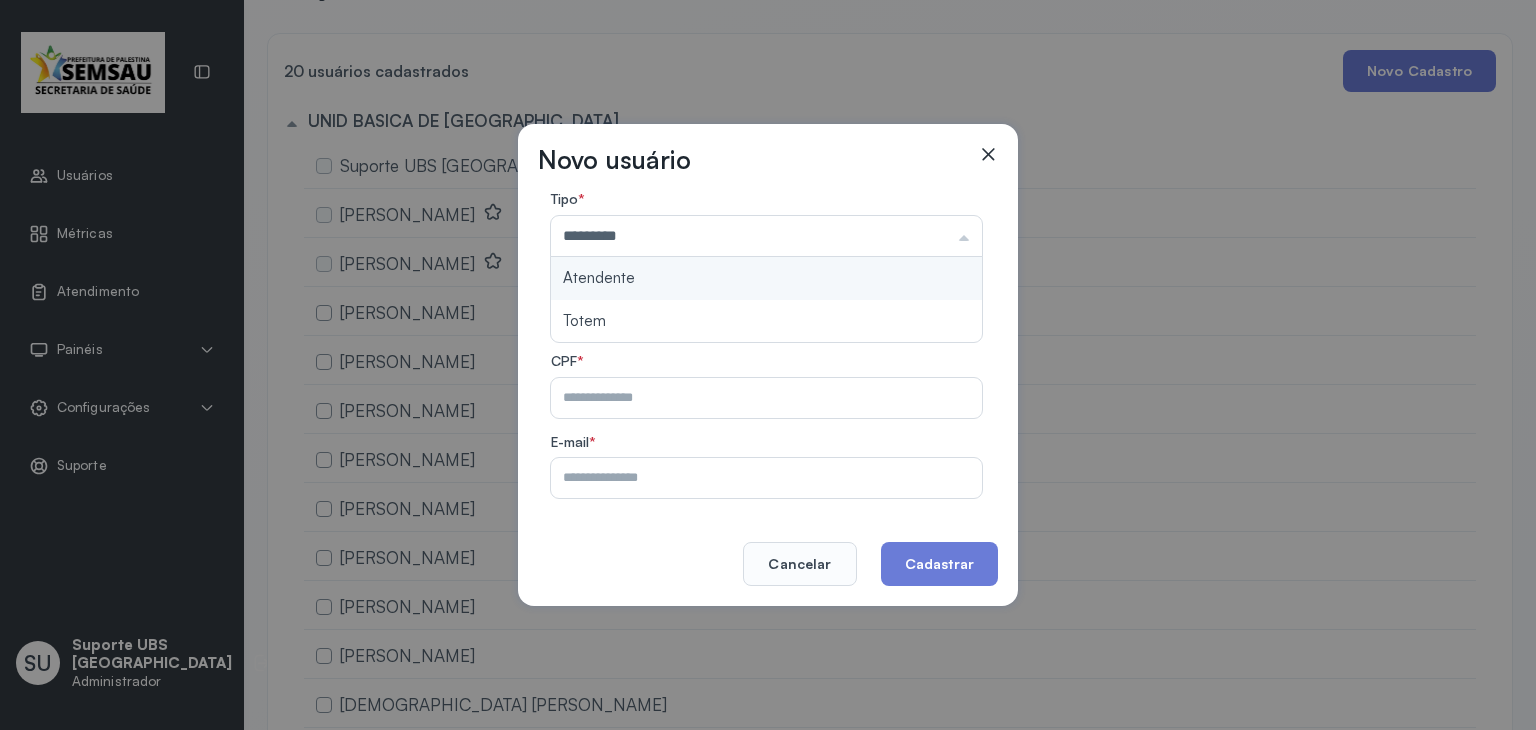 click on "Tipo  *  ********* Atendente Totem Nome  *  CPF  *  E-mail  *" 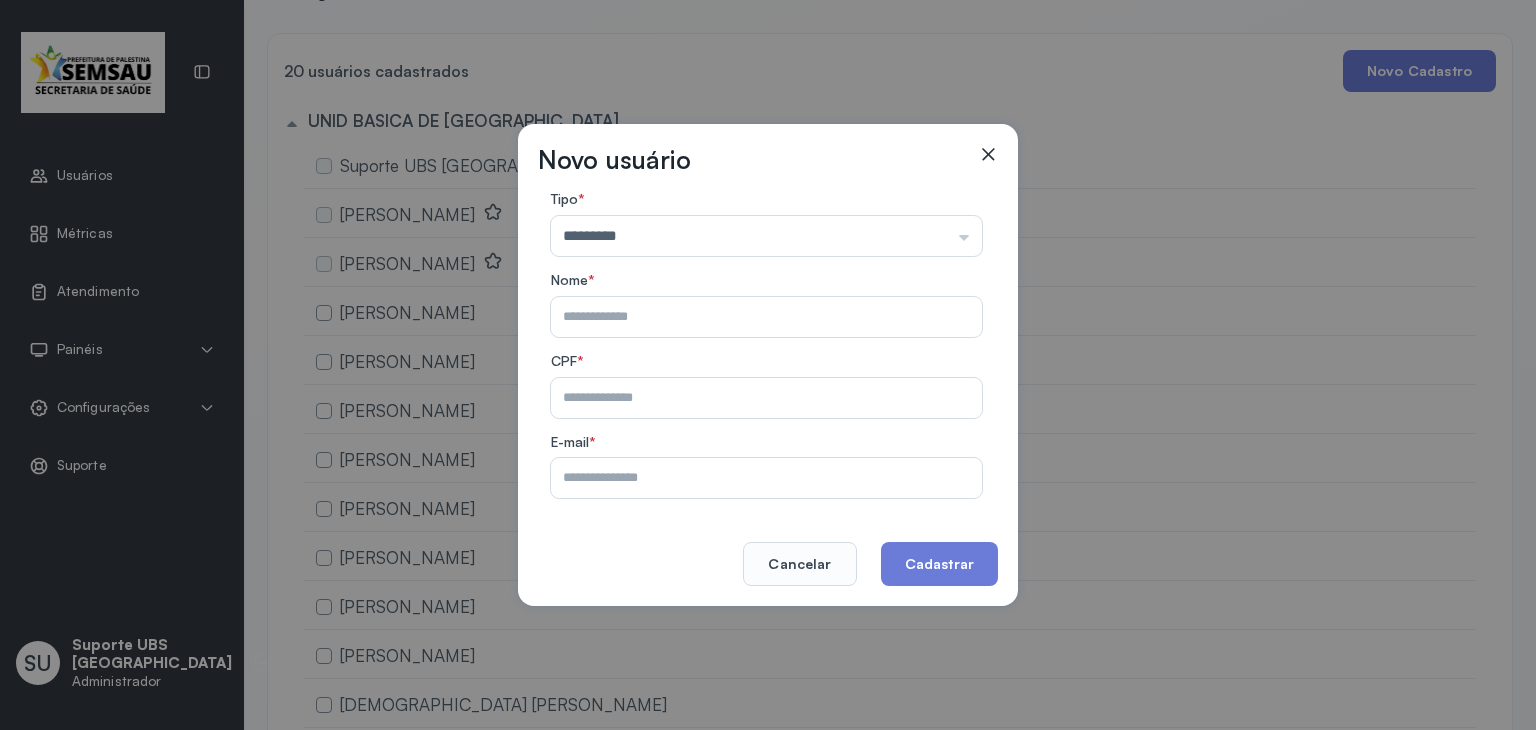click at bounding box center [762, 317] 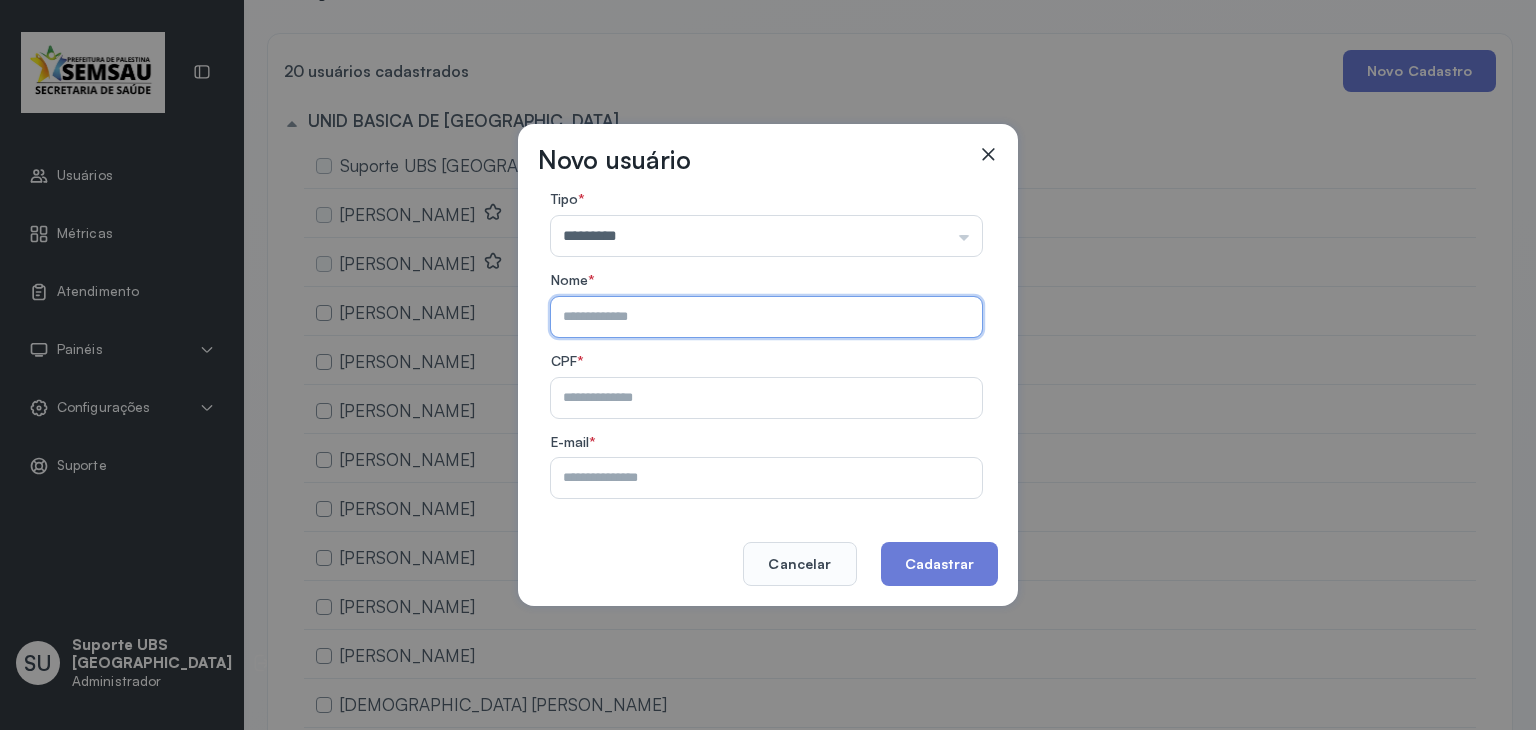 paste on "**********" 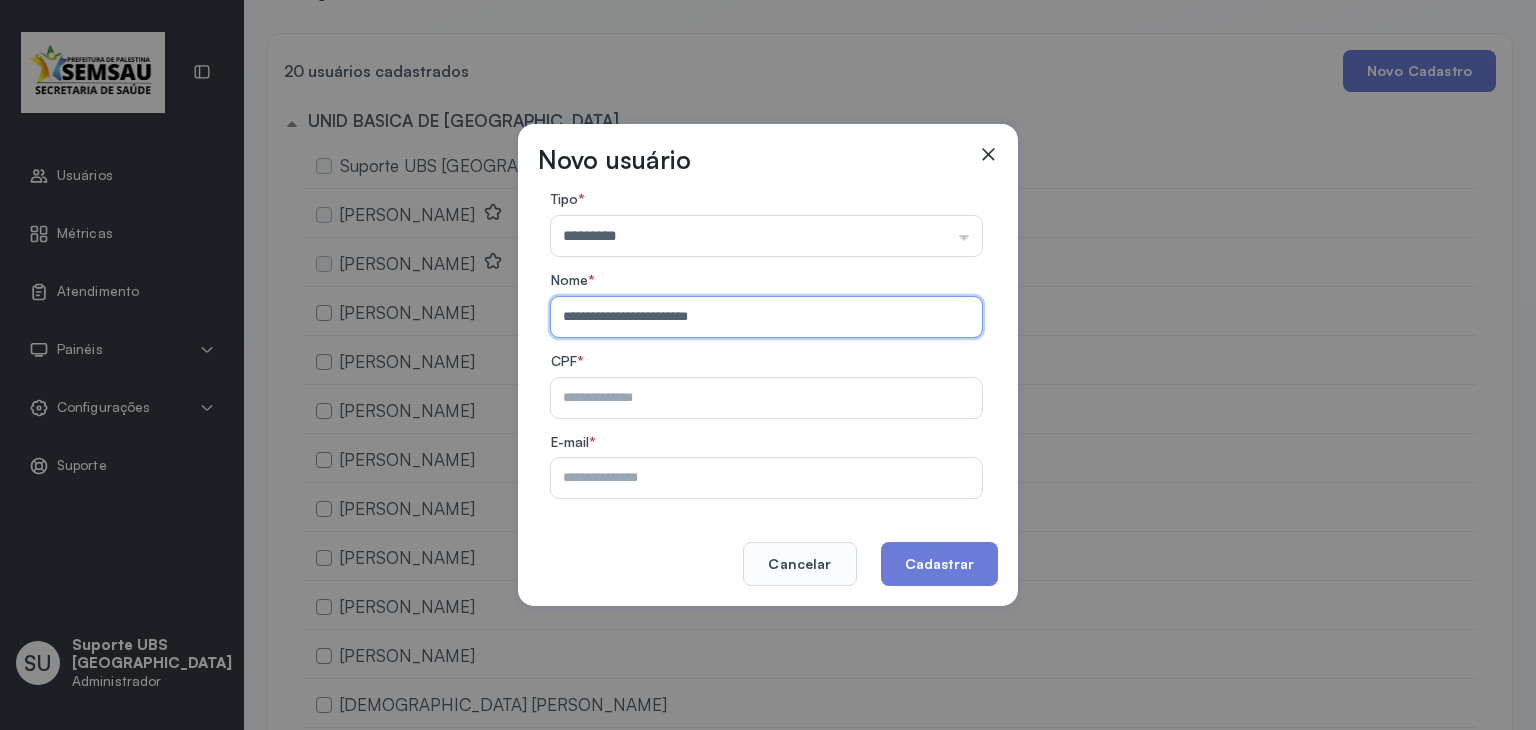 type on "**********" 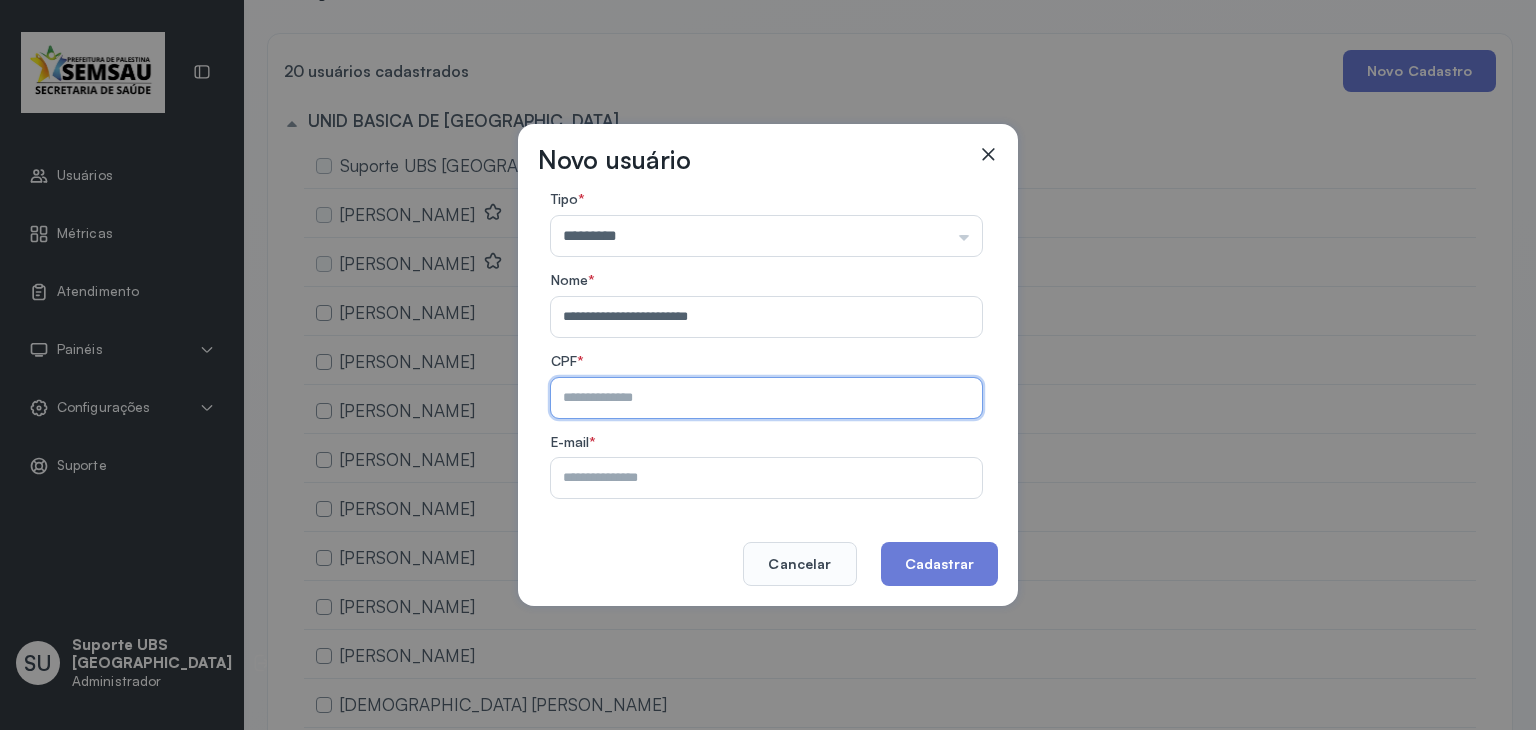 click at bounding box center [762, 398] 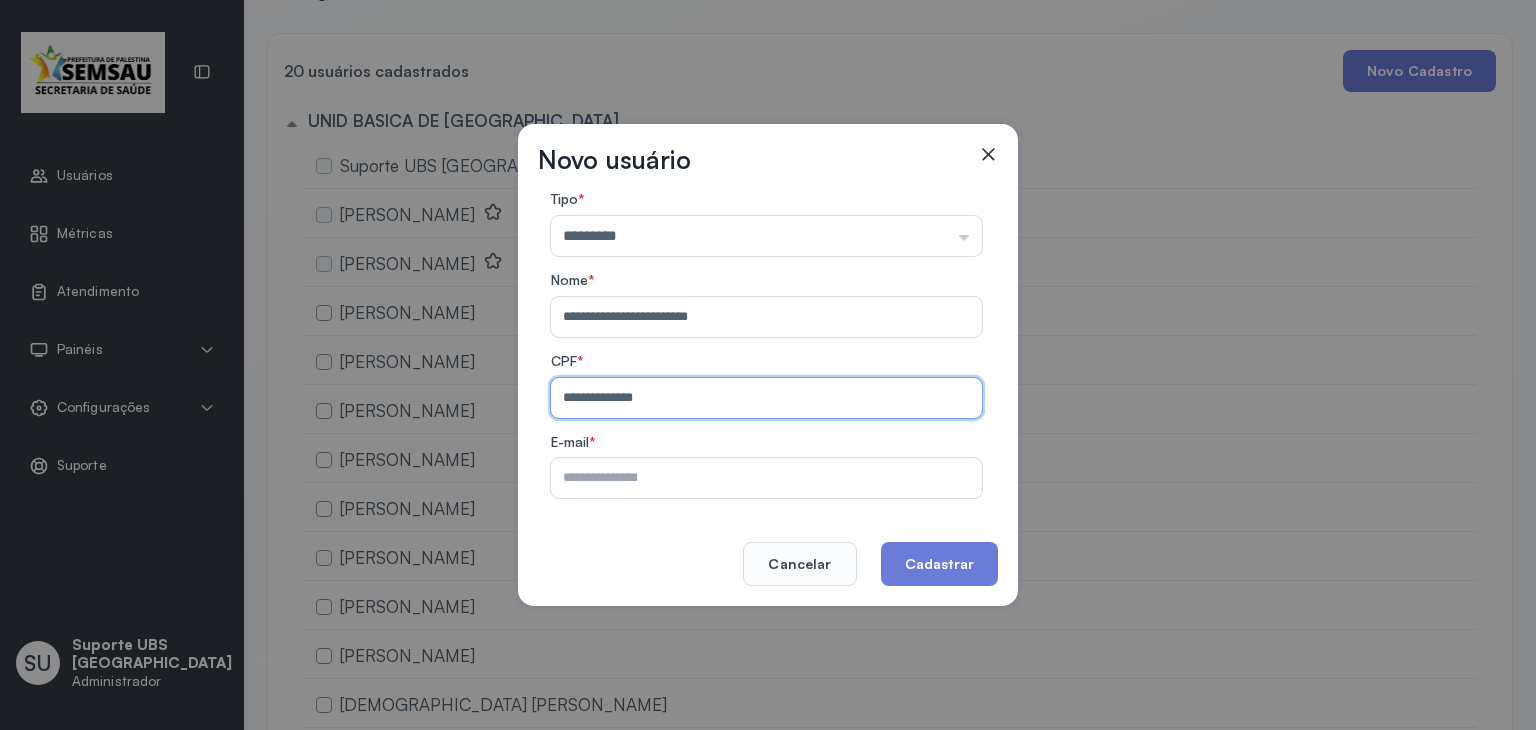 type on "**********" 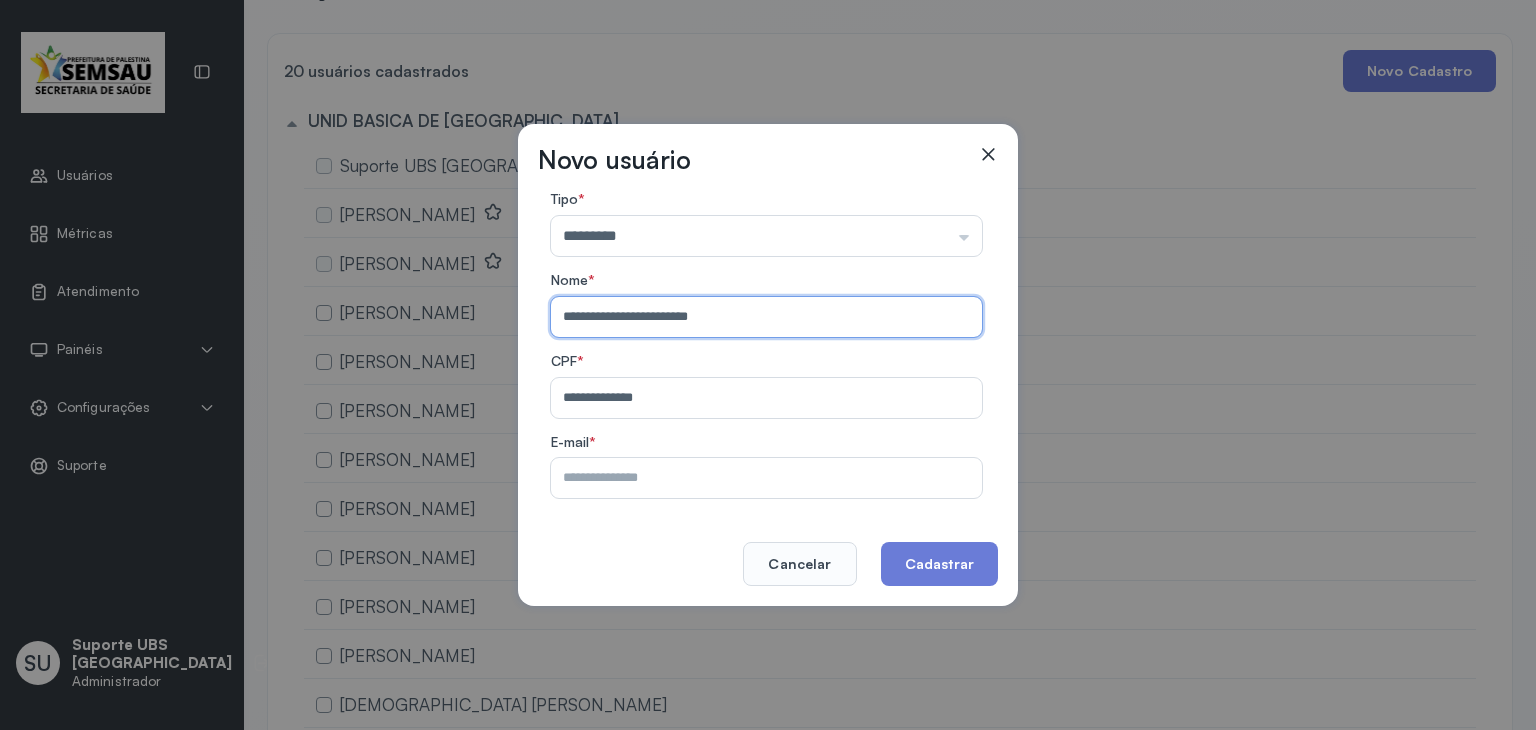 drag, startPoint x: 798, startPoint y: 313, endPoint x: 458, endPoint y: 277, distance: 341.90057 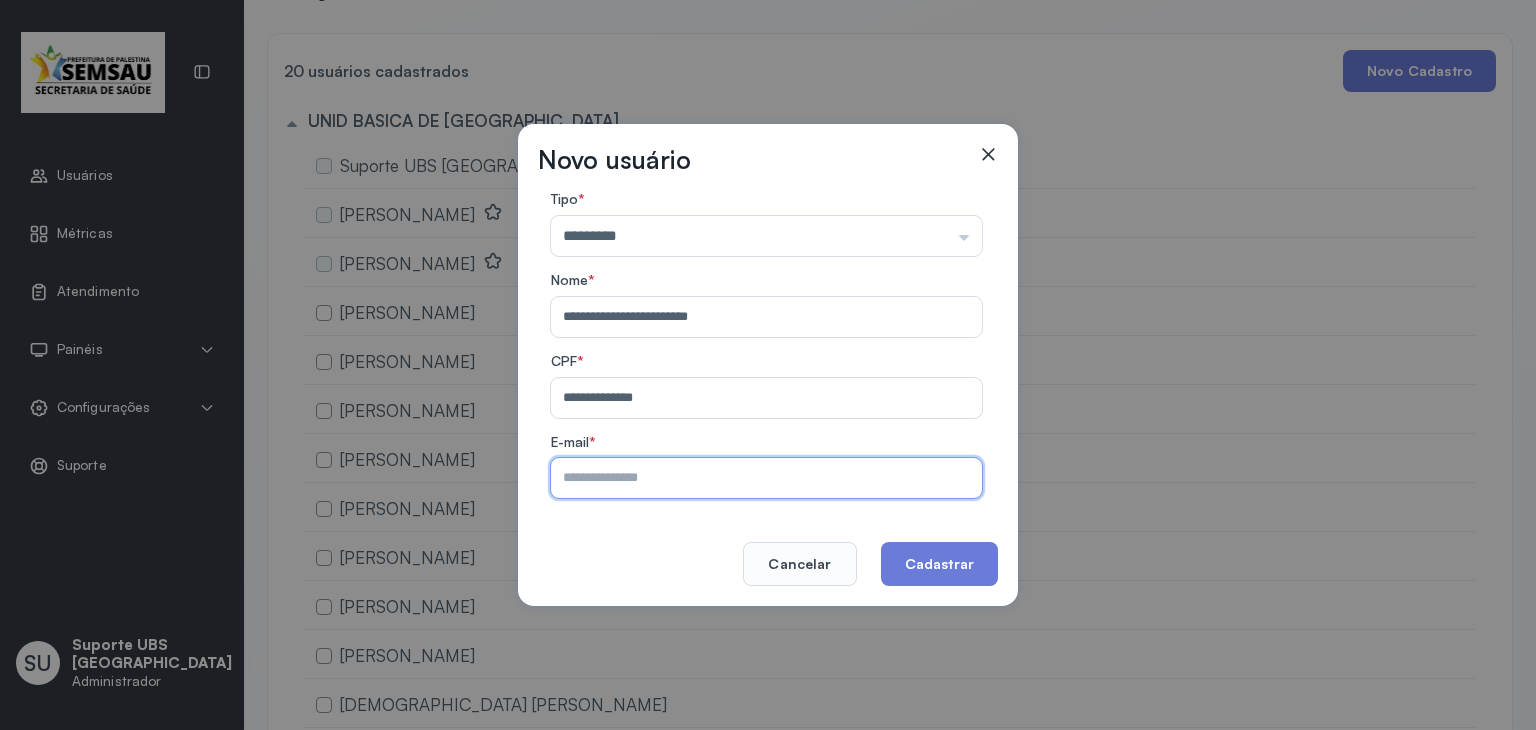 paste on "**********" 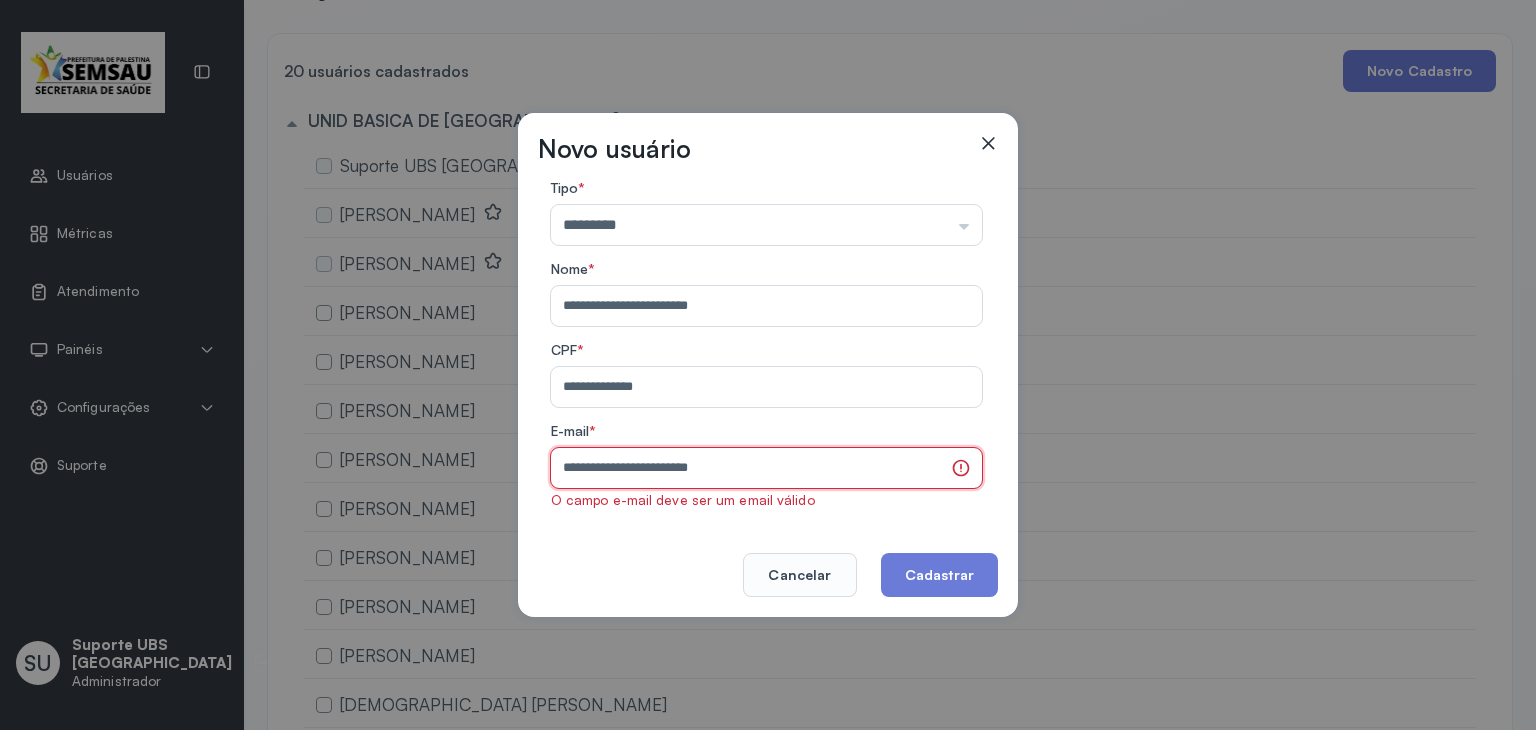 drag, startPoint x: 613, startPoint y: 461, endPoint x: 629, endPoint y: 452, distance: 18.35756 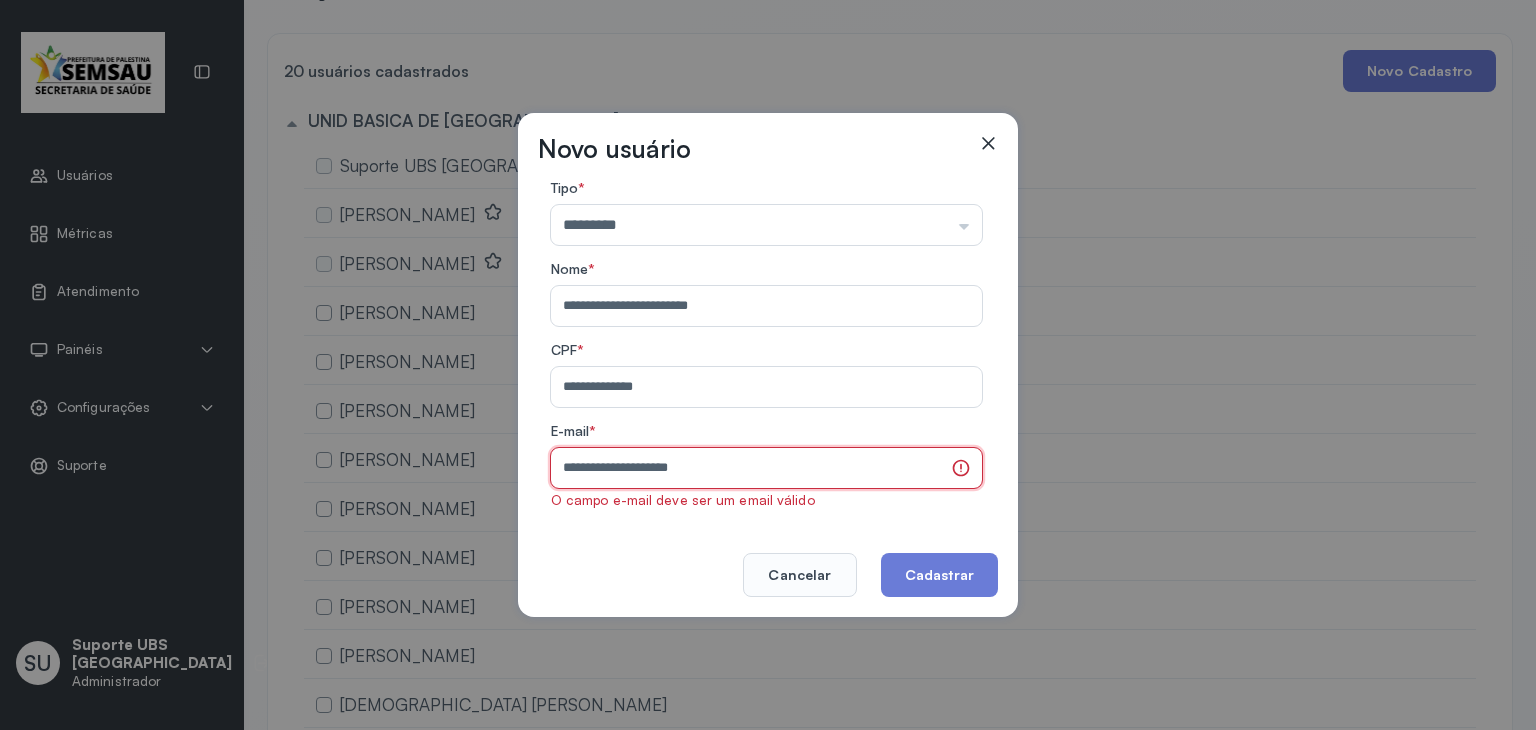click on "**********" at bounding box center (747, 468) 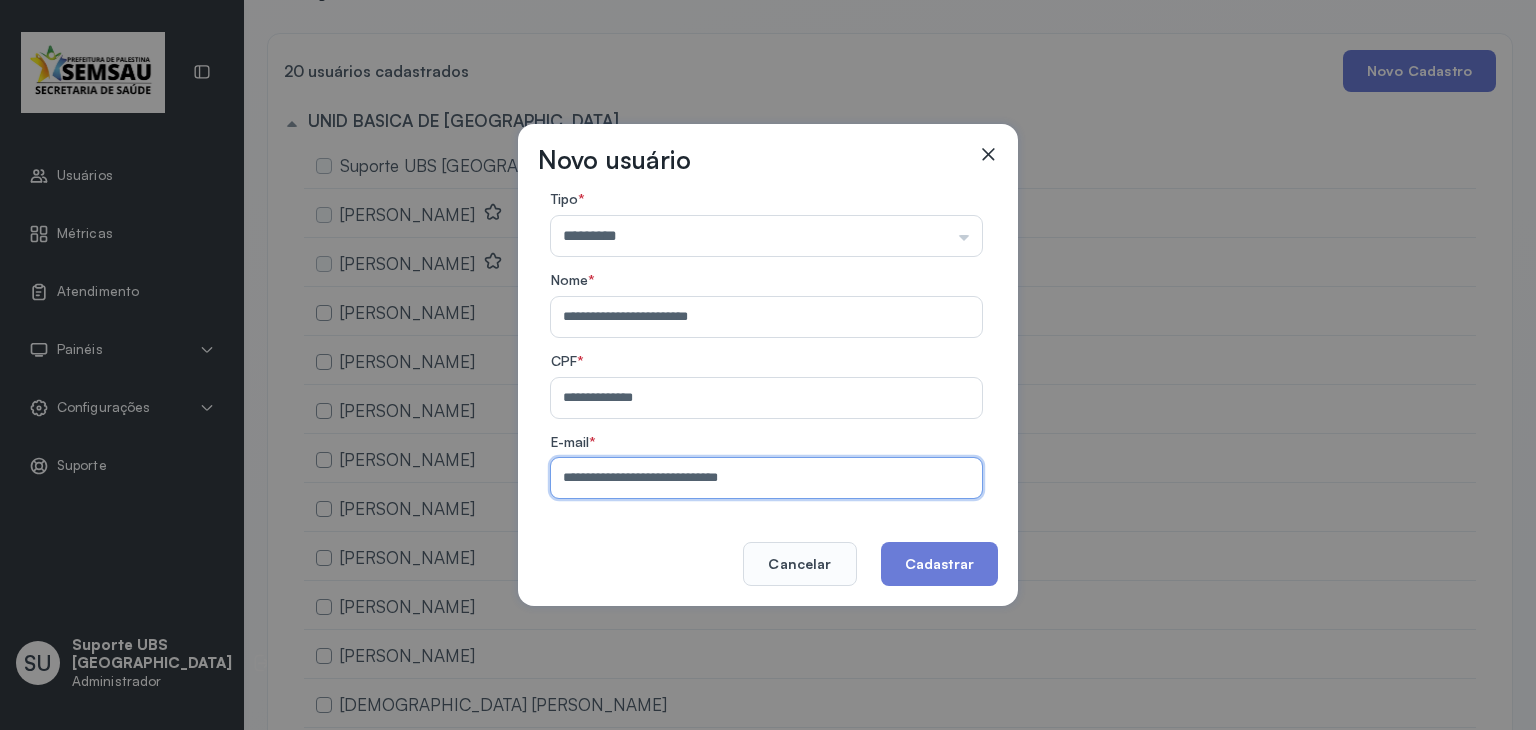 drag, startPoint x: 866, startPoint y: 471, endPoint x: 320, endPoint y: 412, distance: 549.17847 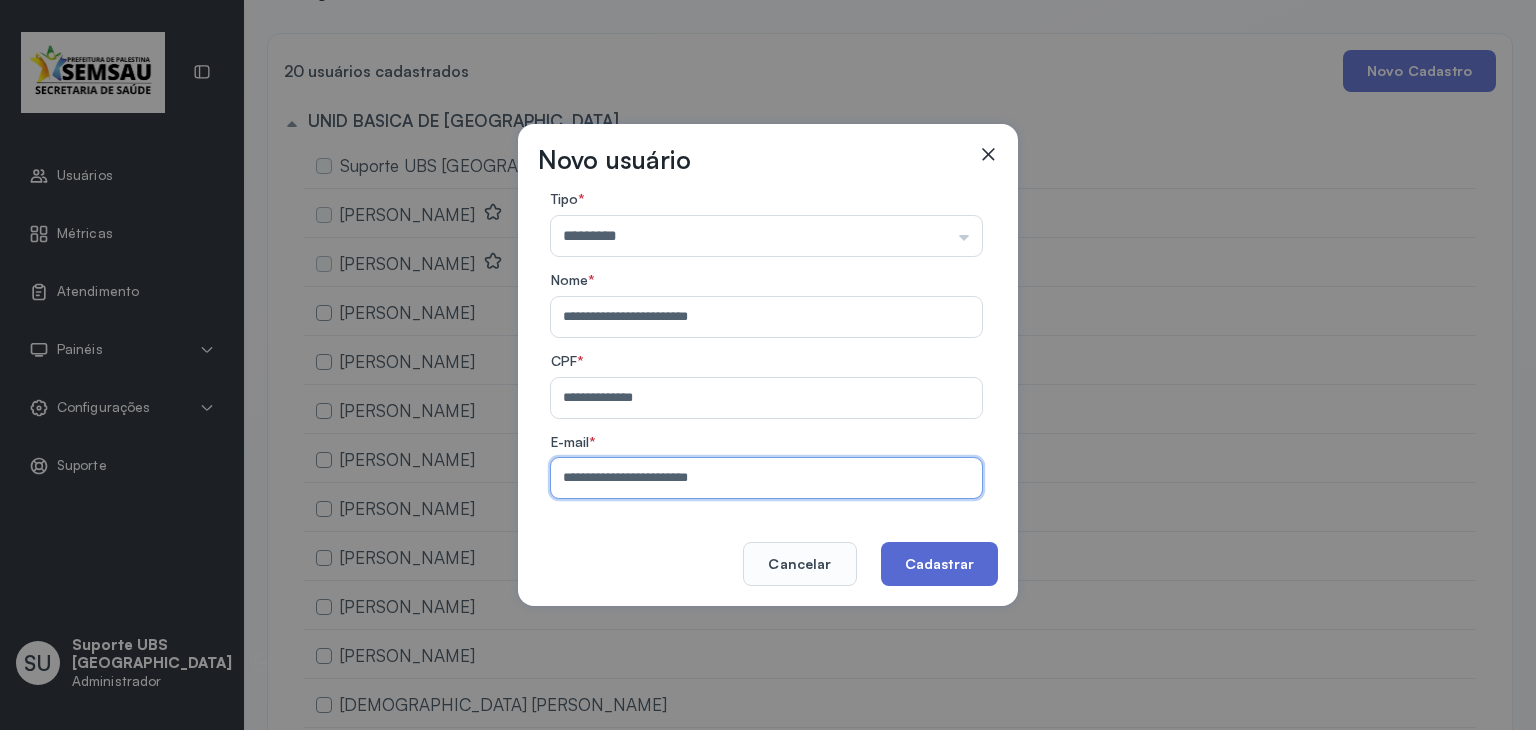 type on "**********" 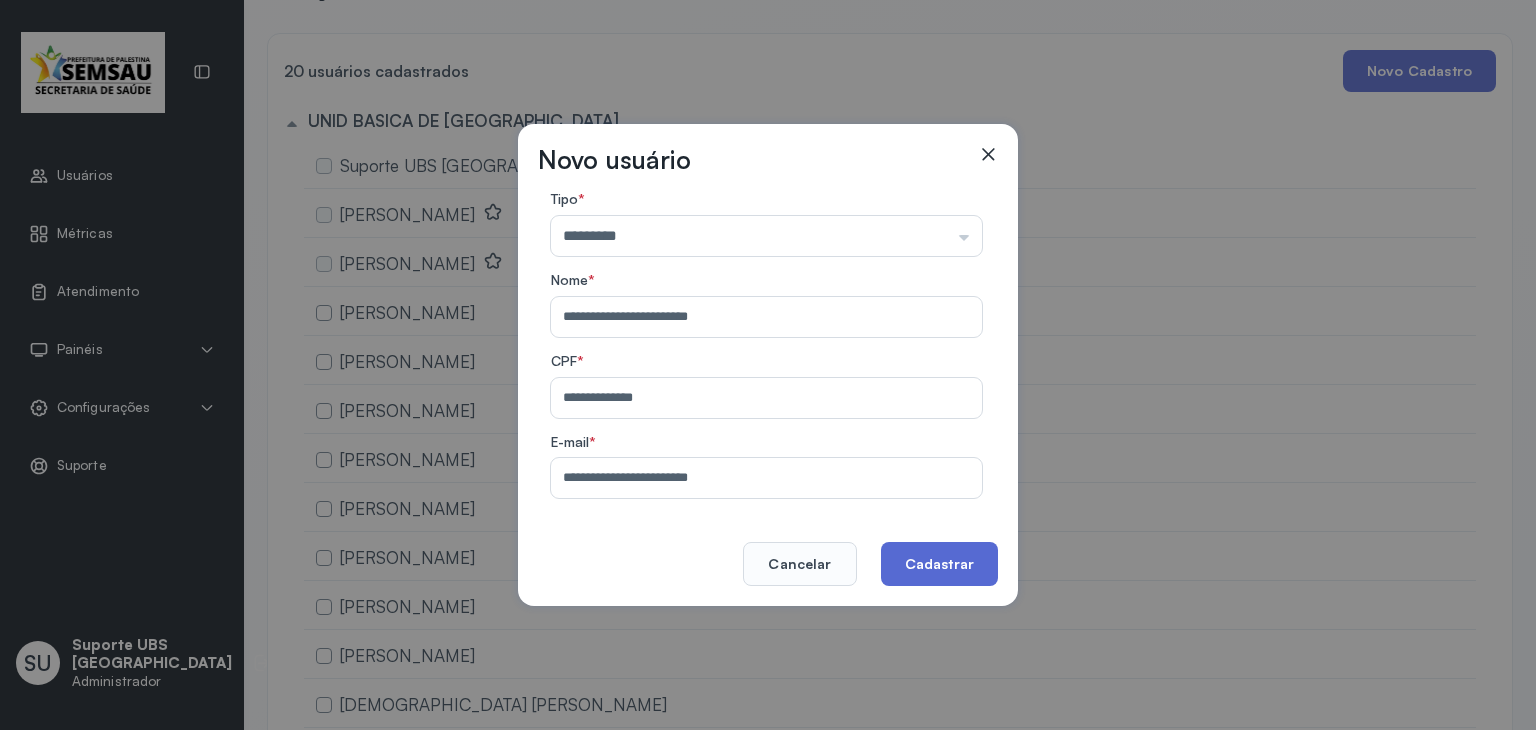 click on "Cadastrar" 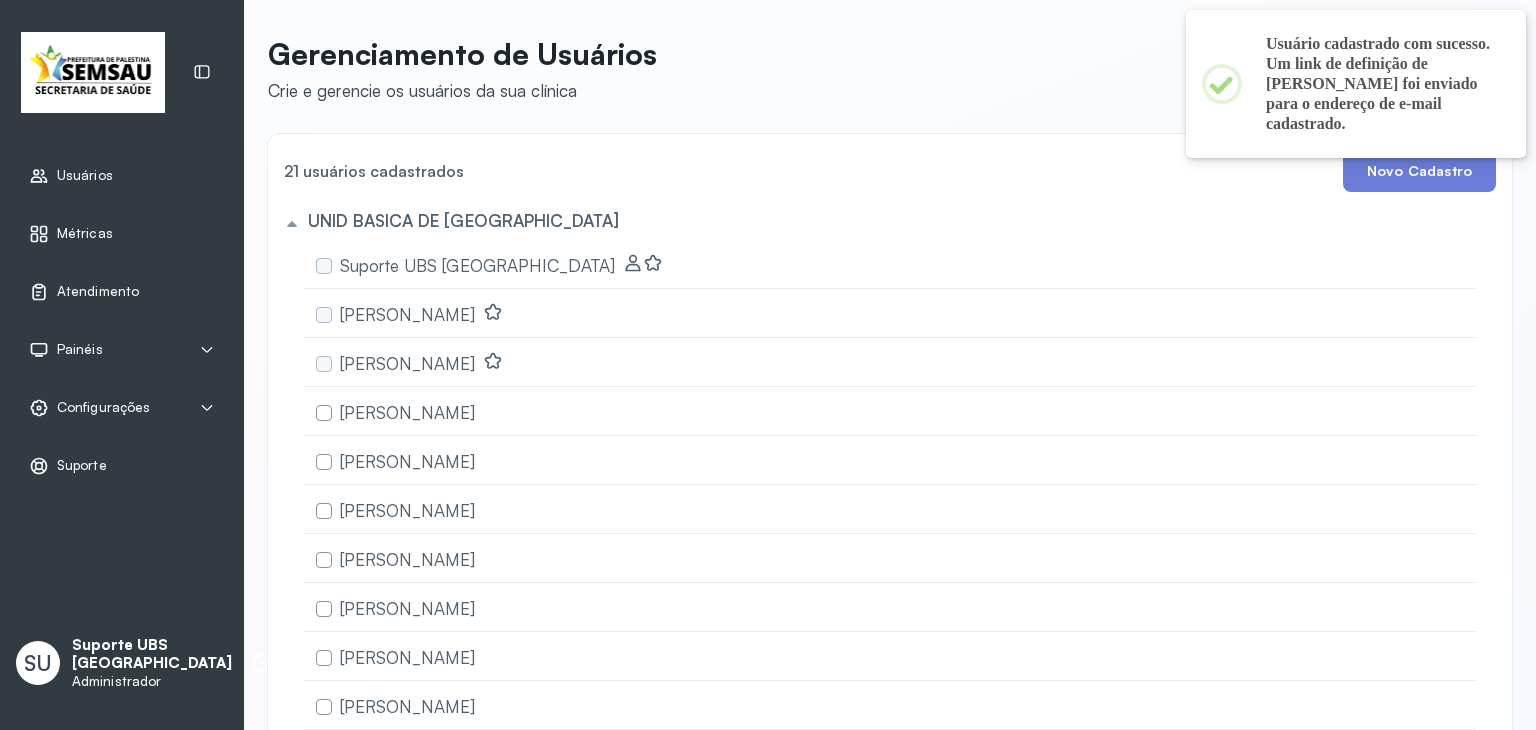 scroll, scrollTop: 0, scrollLeft: 0, axis: both 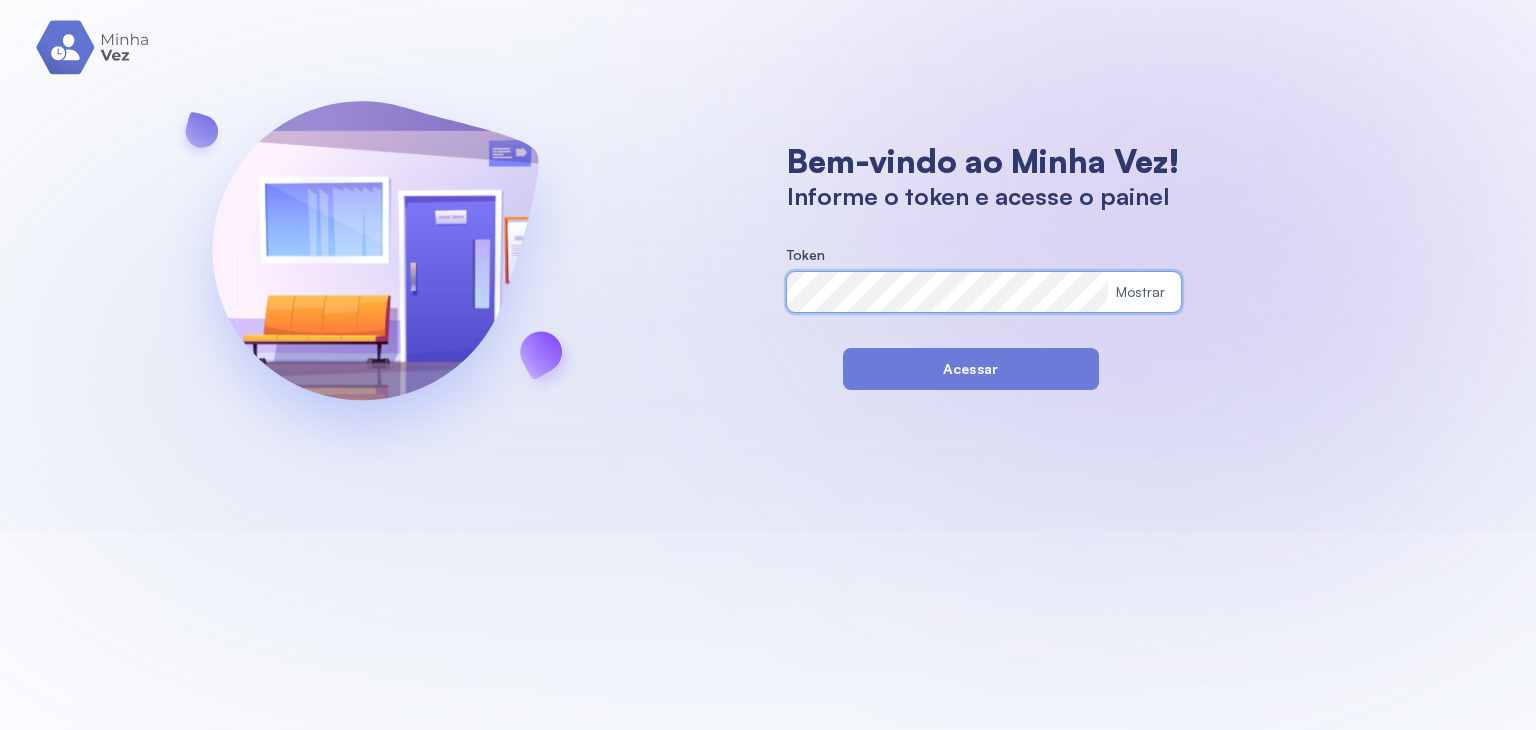 click on "Acessar" at bounding box center (971, 369) 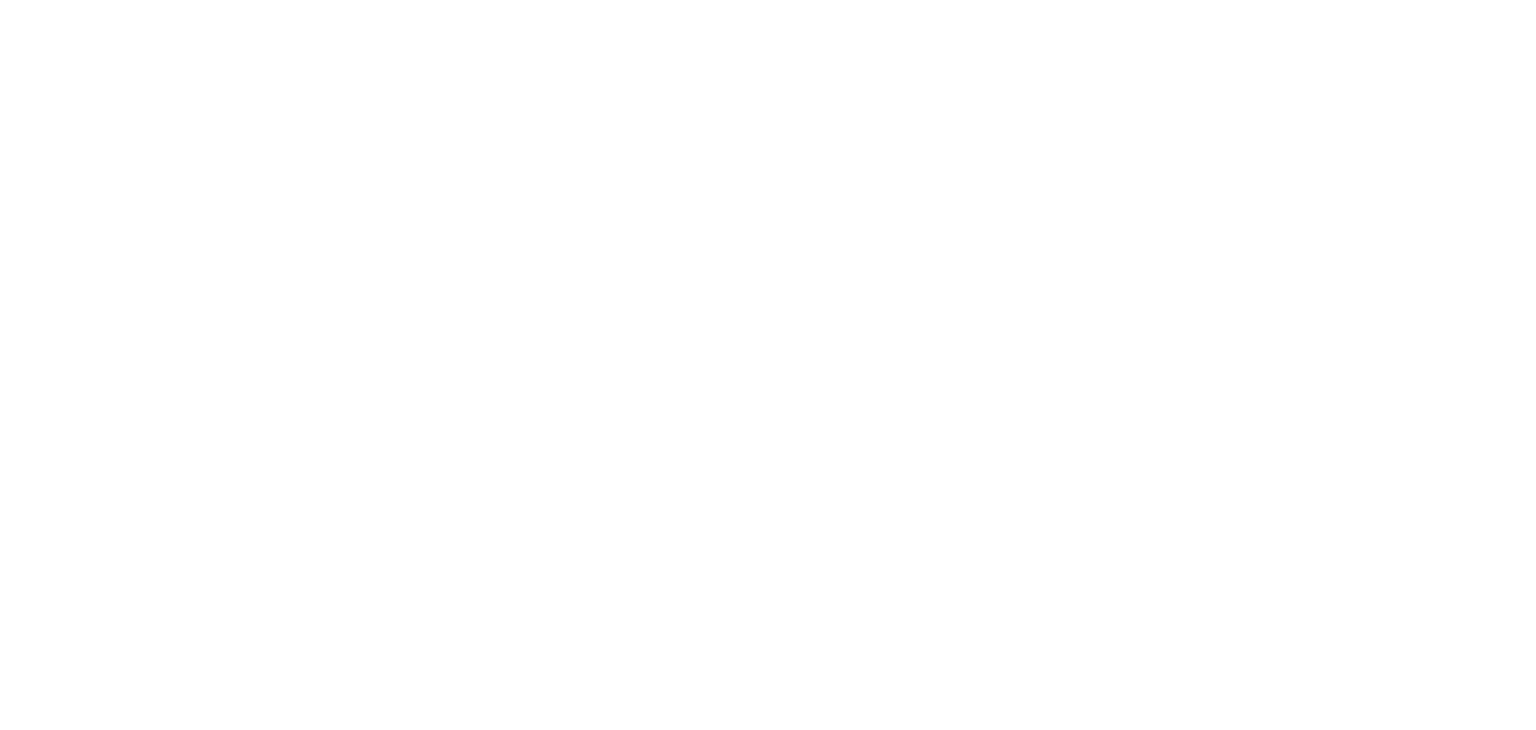 scroll, scrollTop: 0, scrollLeft: 0, axis: both 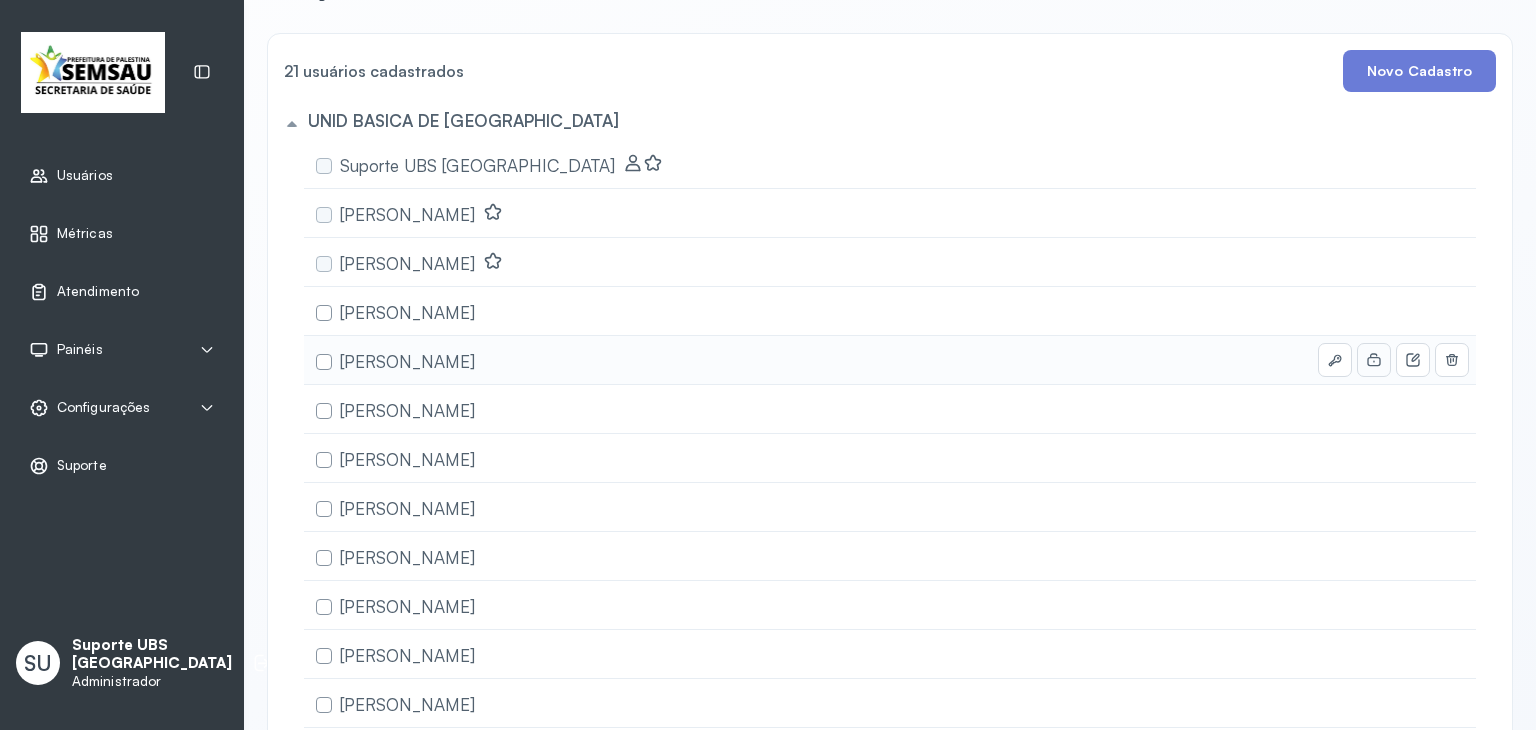 click 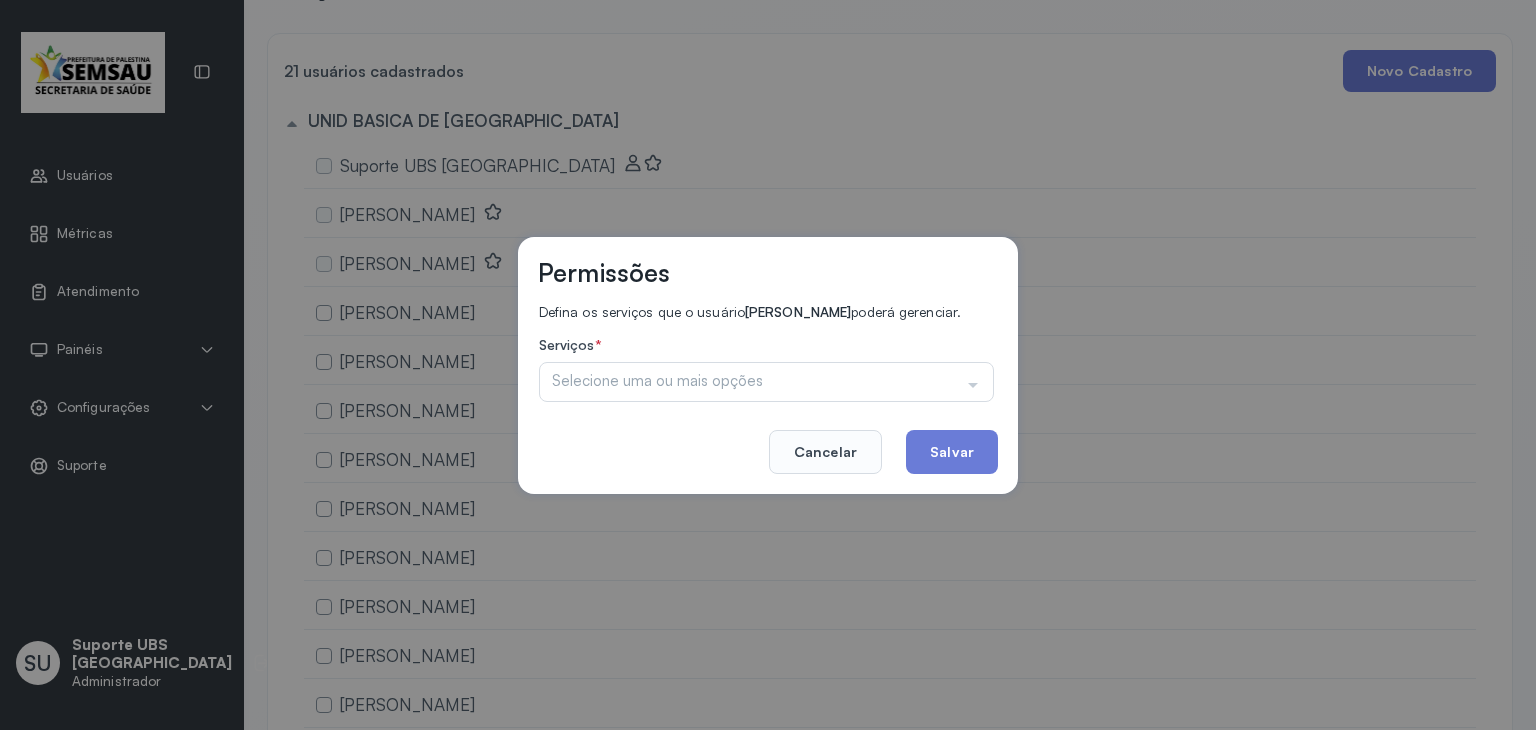 click on "Selecione uma ou mais opções" 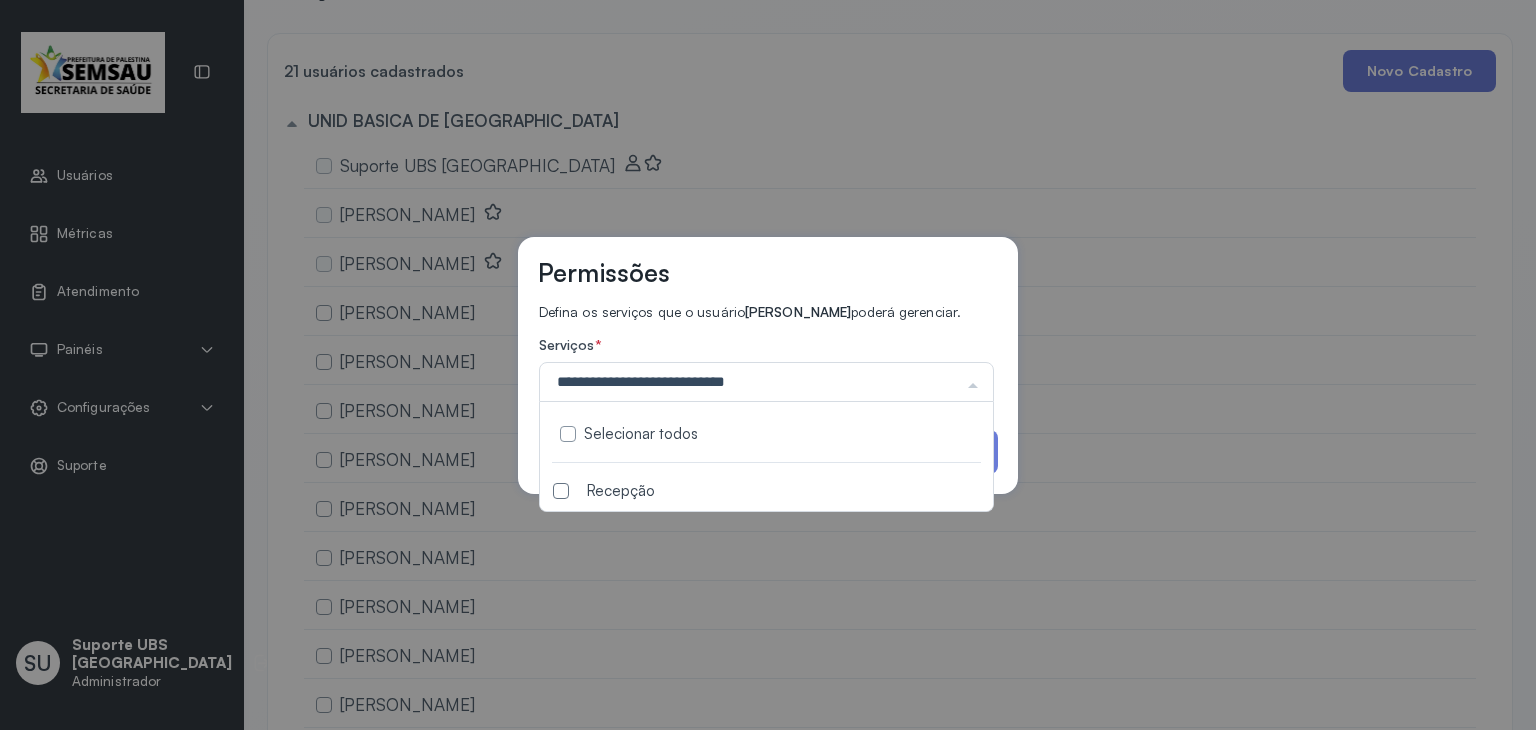click on "Recepção" at bounding box center (766, 491) 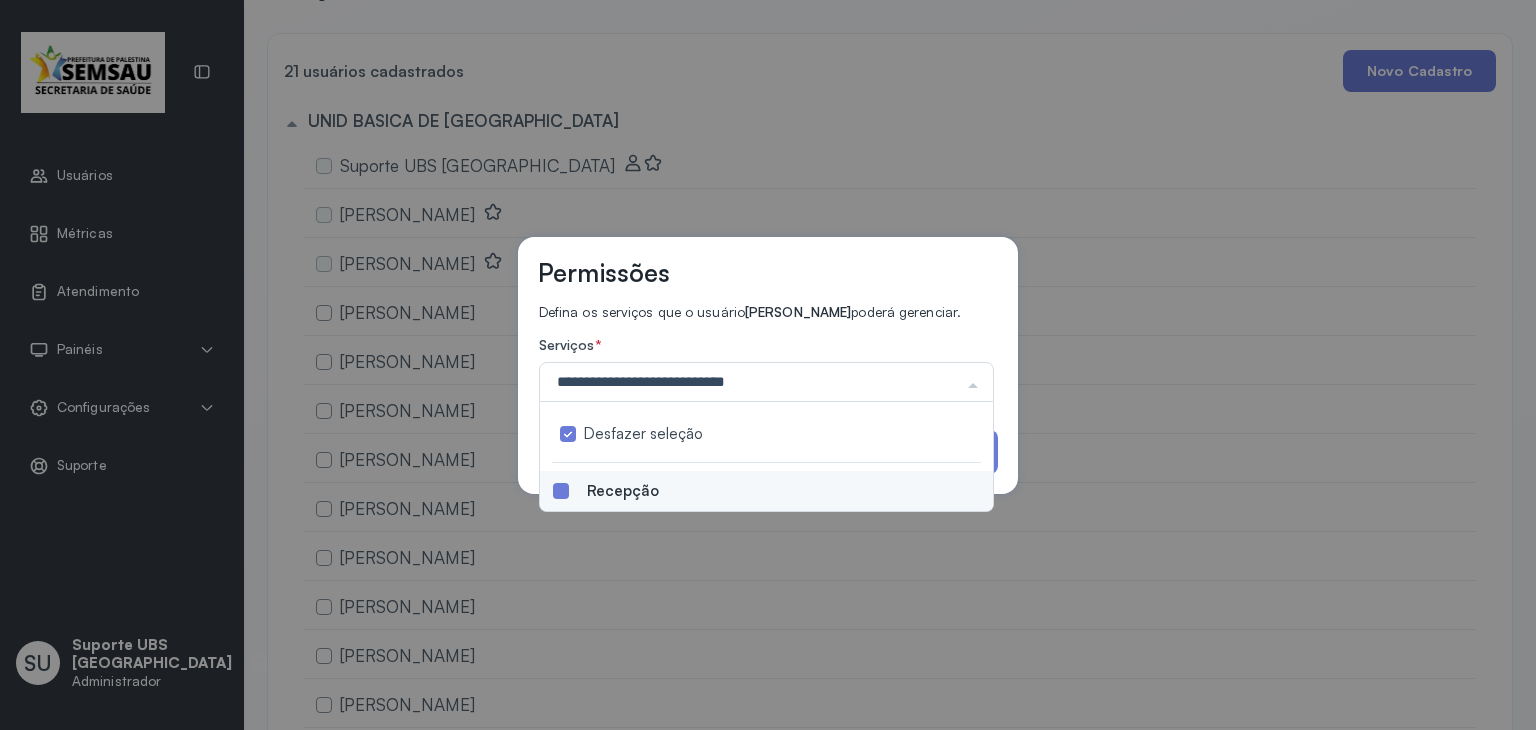 drag, startPoint x: 923, startPoint y: 330, endPoint x: 943, endPoint y: 362, distance: 37.735924 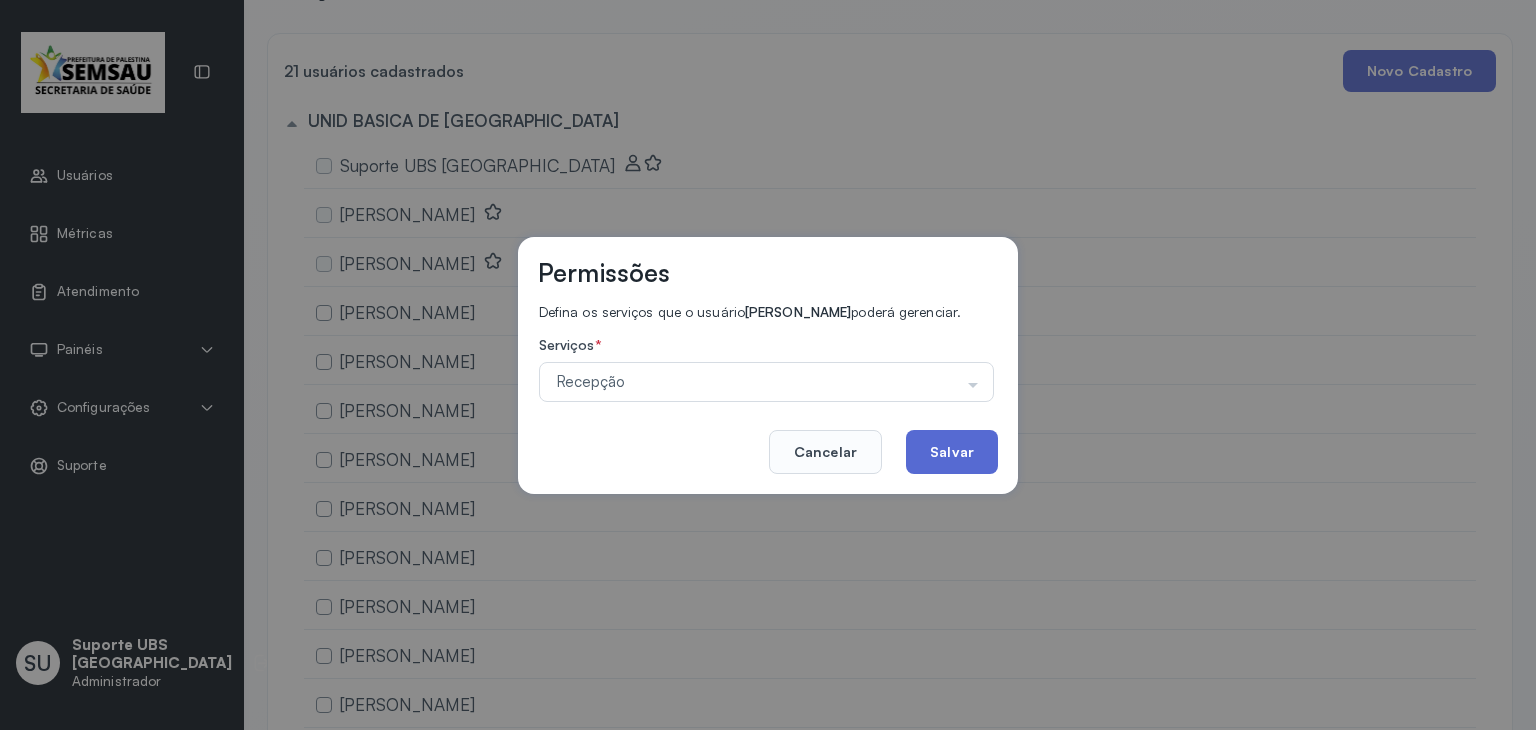 click on "Salvar" 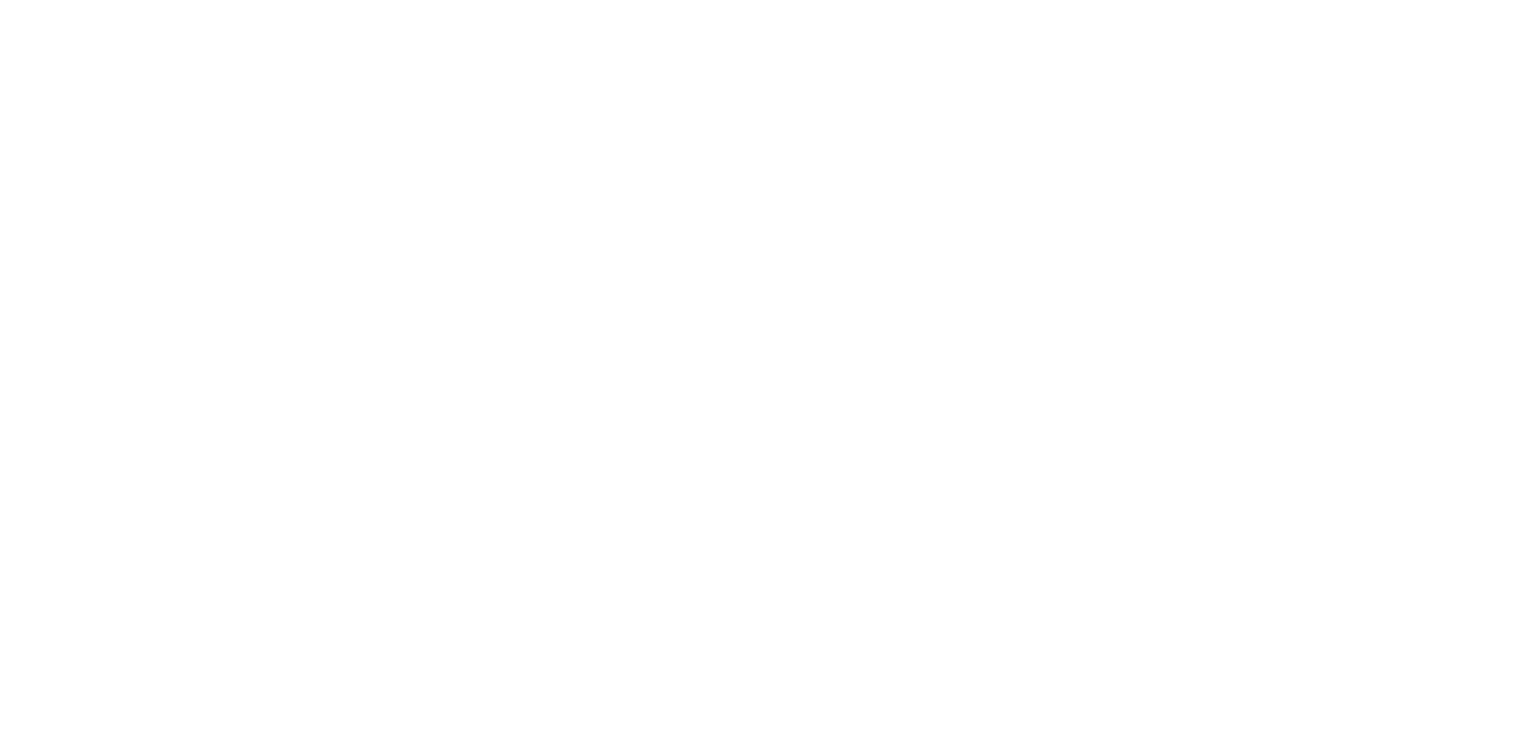 scroll, scrollTop: 0, scrollLeft: 0, axis: both 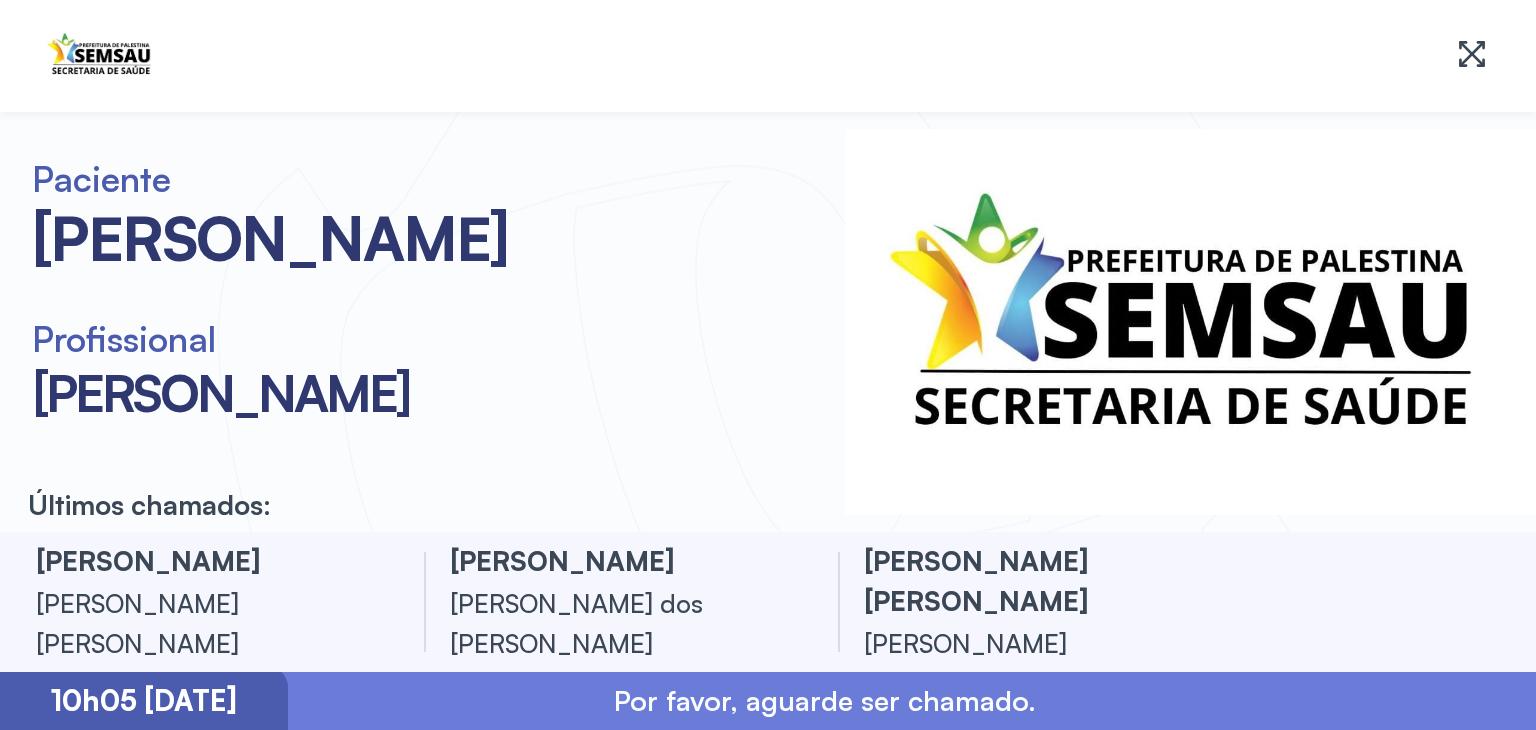 drag, startPoint x: 239, startPoint y: 699, endPoint x: 43, endPoint y: 703, distance: 196.04082 